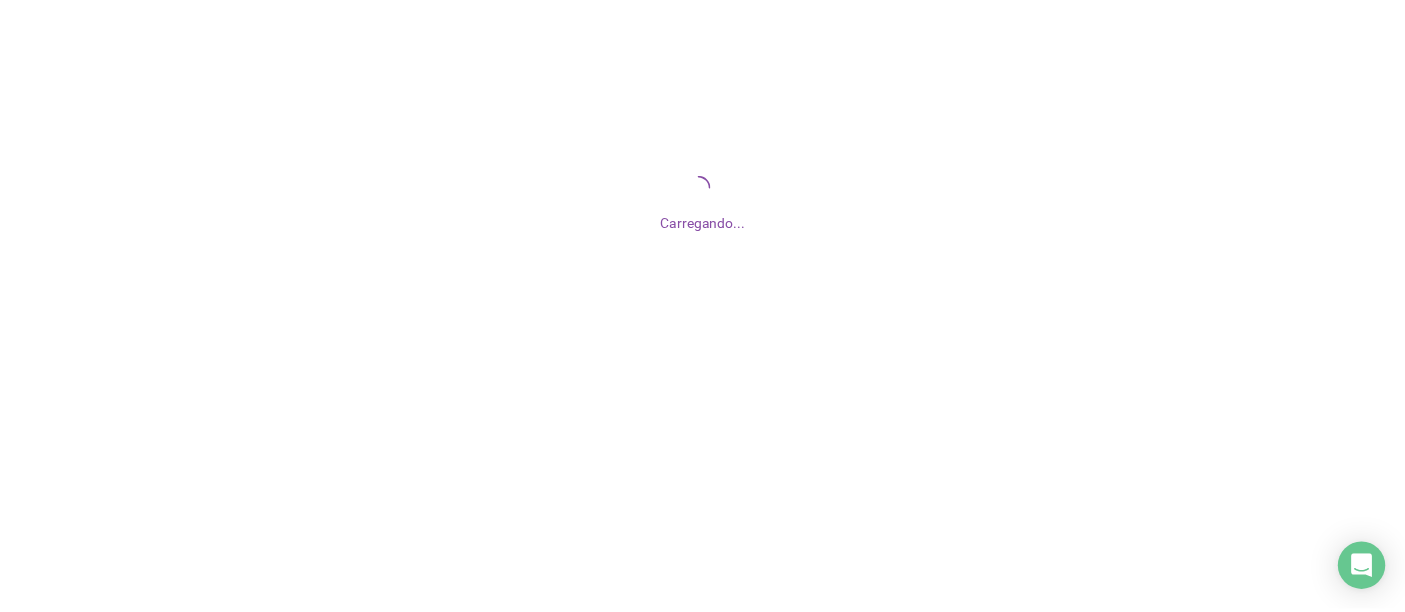 scroll, scrollTop: 0, scrollLeft: 0, axis: both 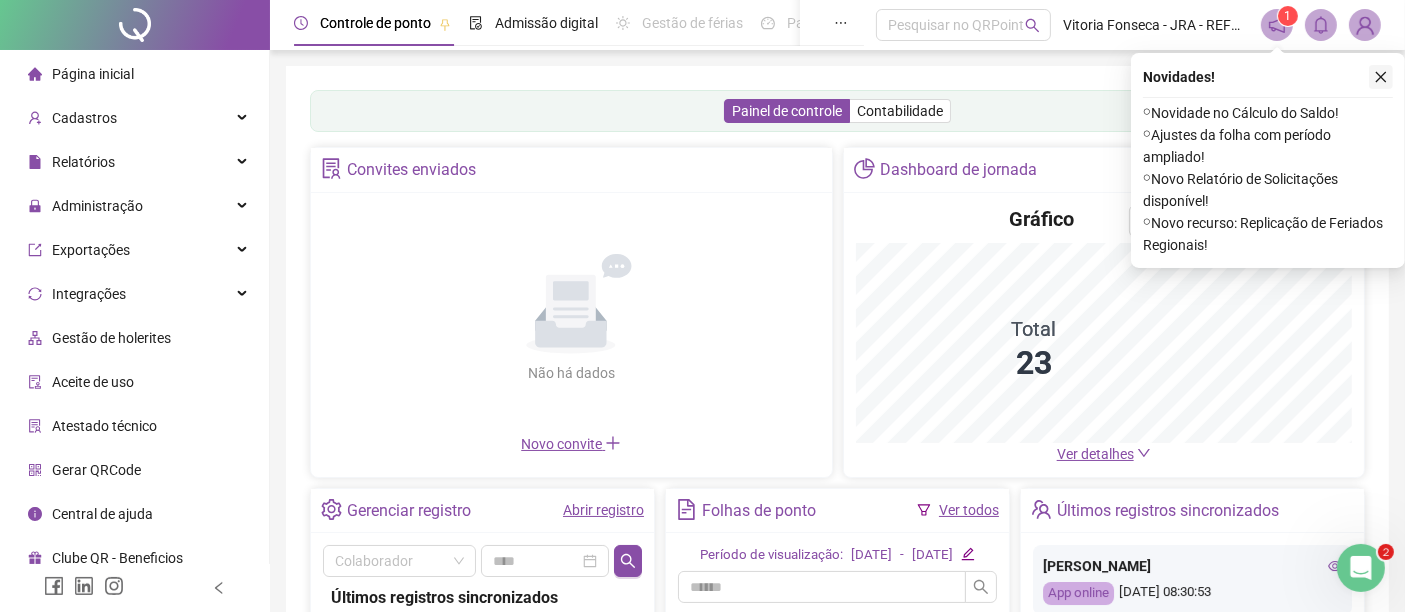 click 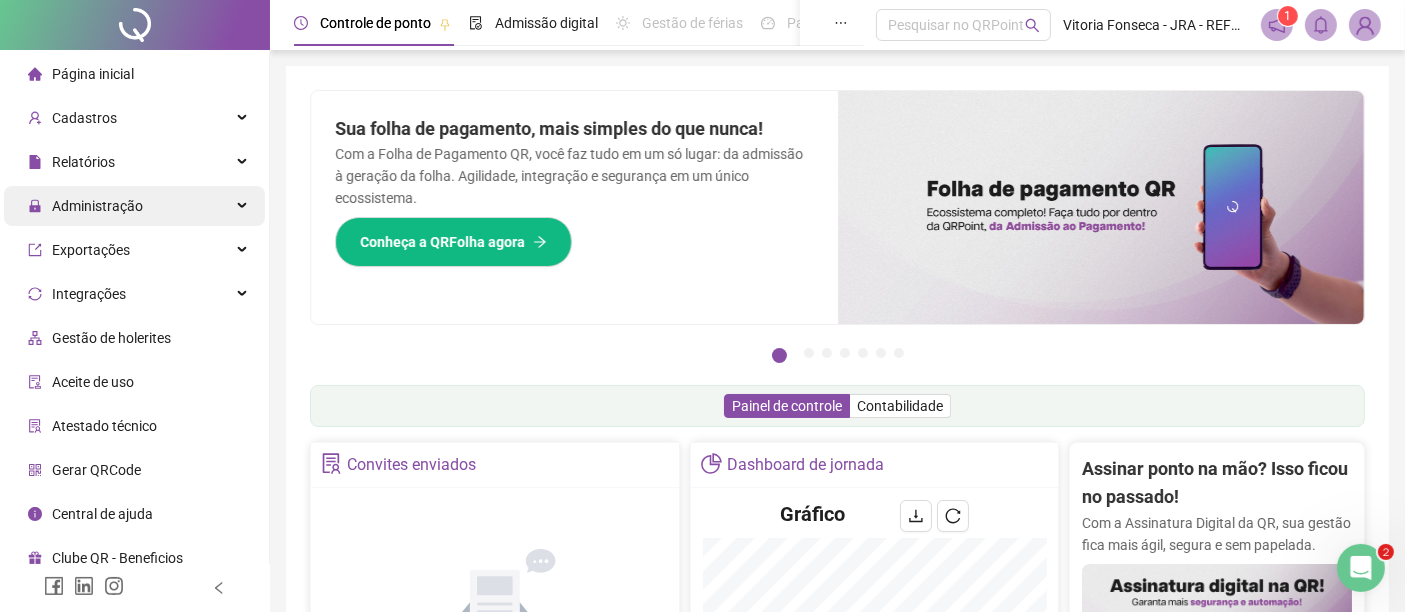 click on "Administração" at bounding box center [134, 206] 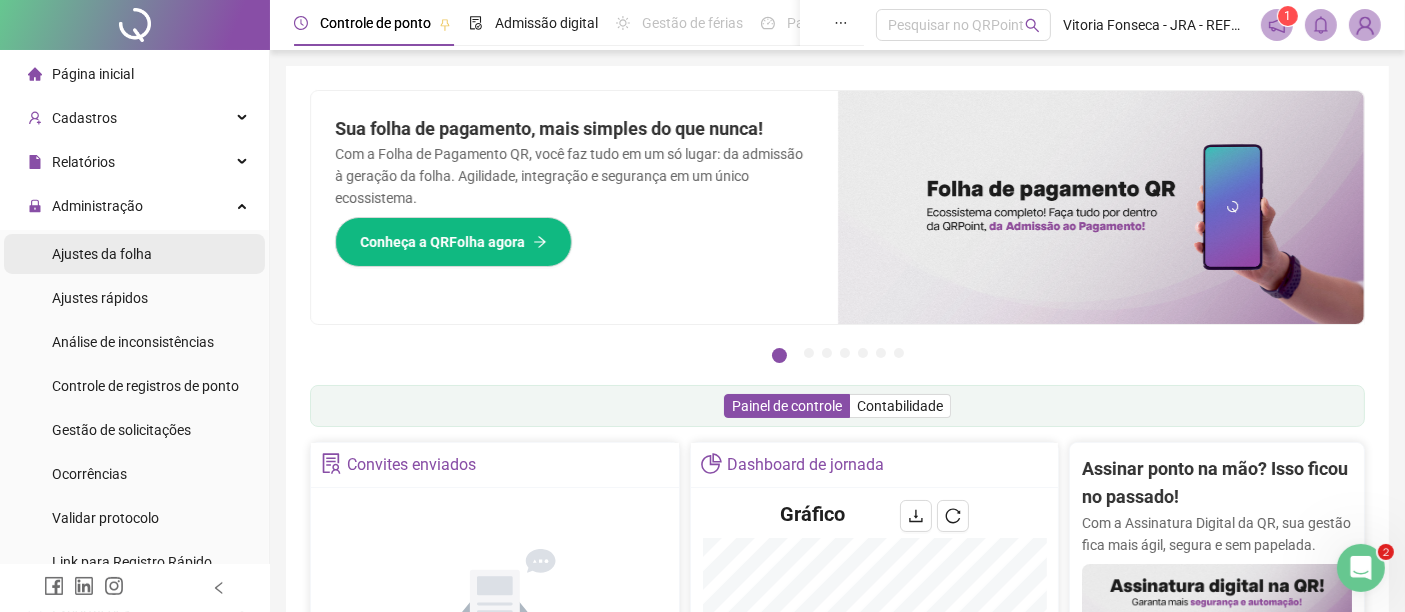 click on "Ajustes da folha" at bounding box center (134, 254) 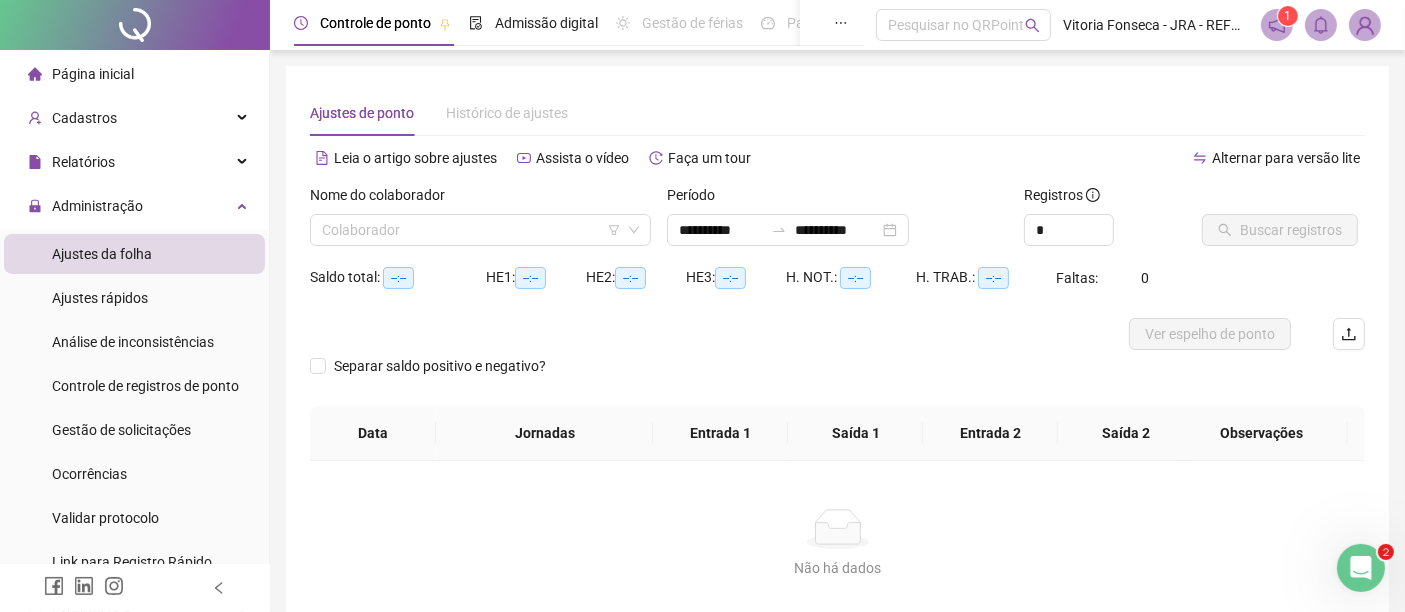 type on "**********" 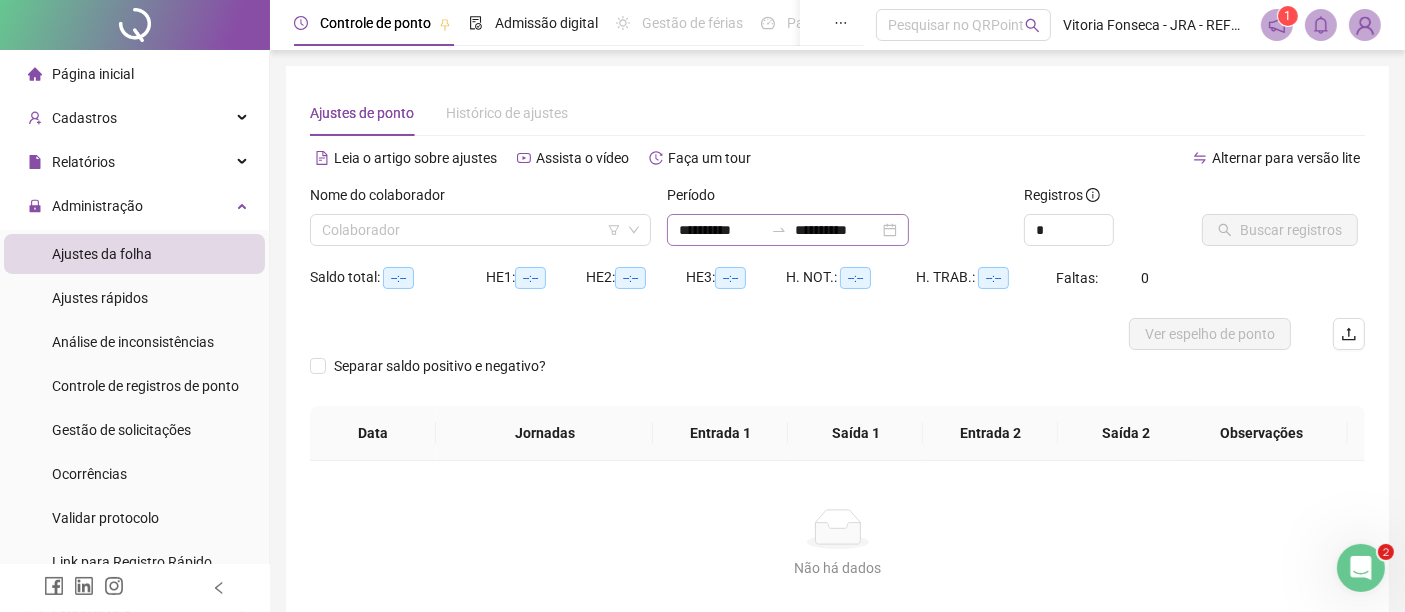 click on "**********" at bounding box center (788, 230) 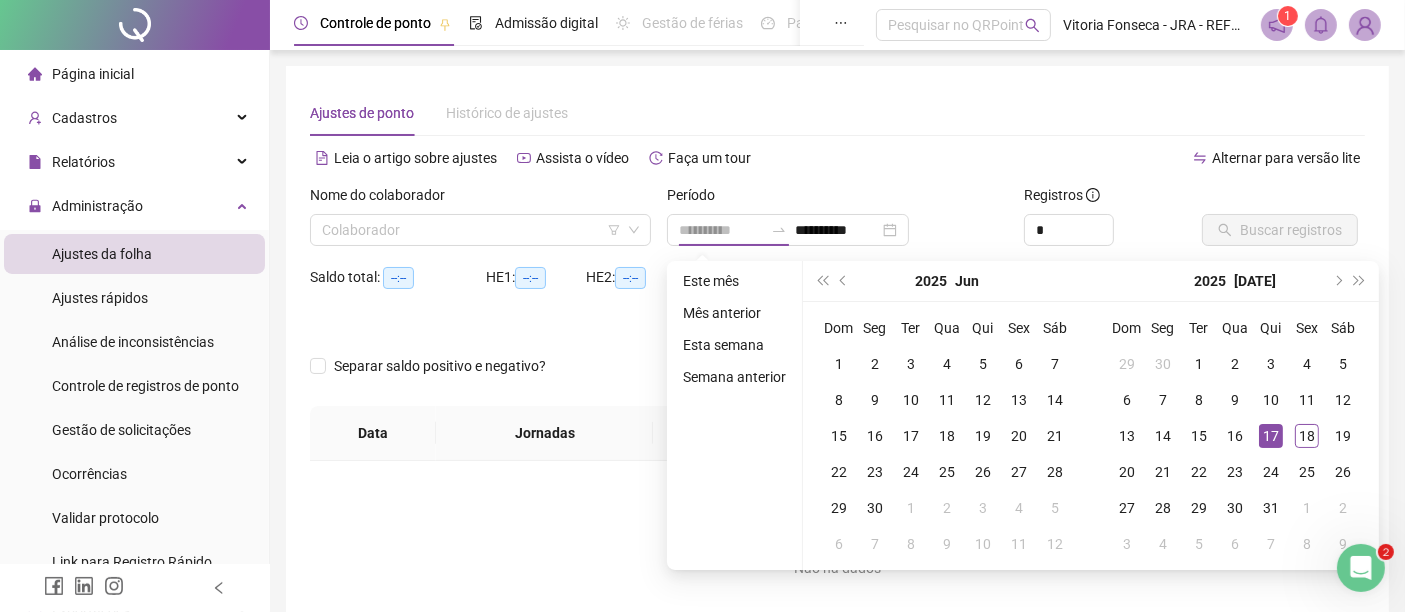 click on "17" at bounding box center [1271, 436] 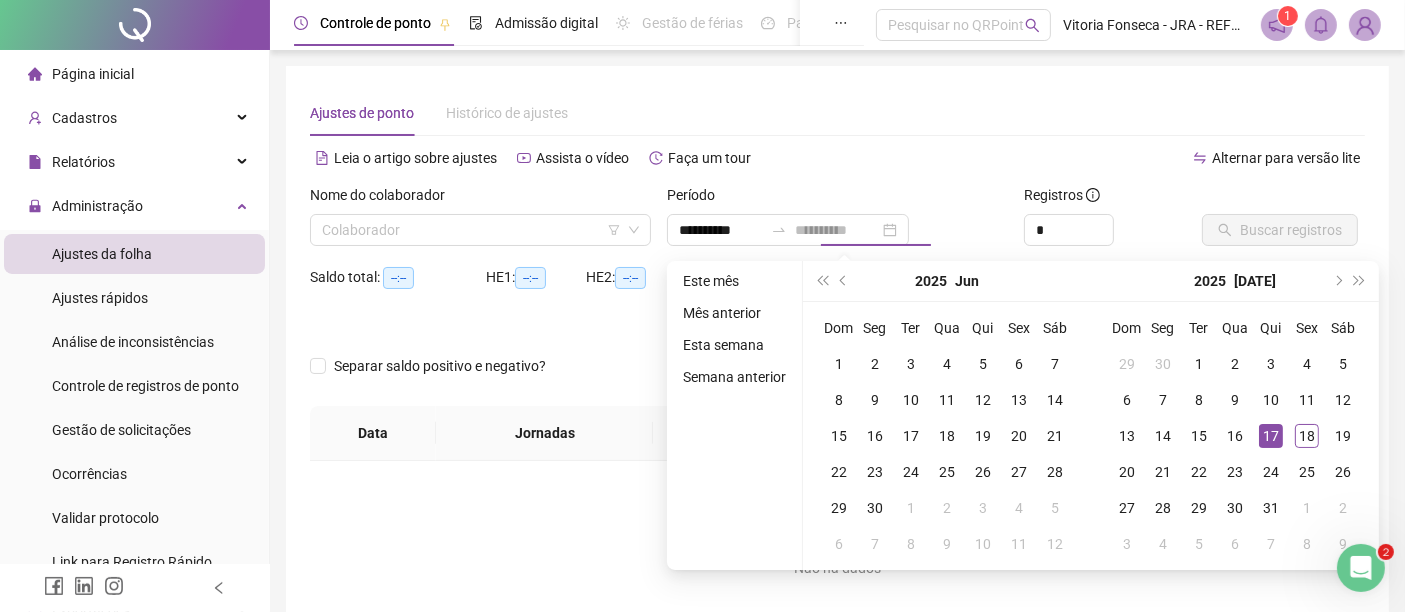 click on "17" at bounding box center [1271, 436] 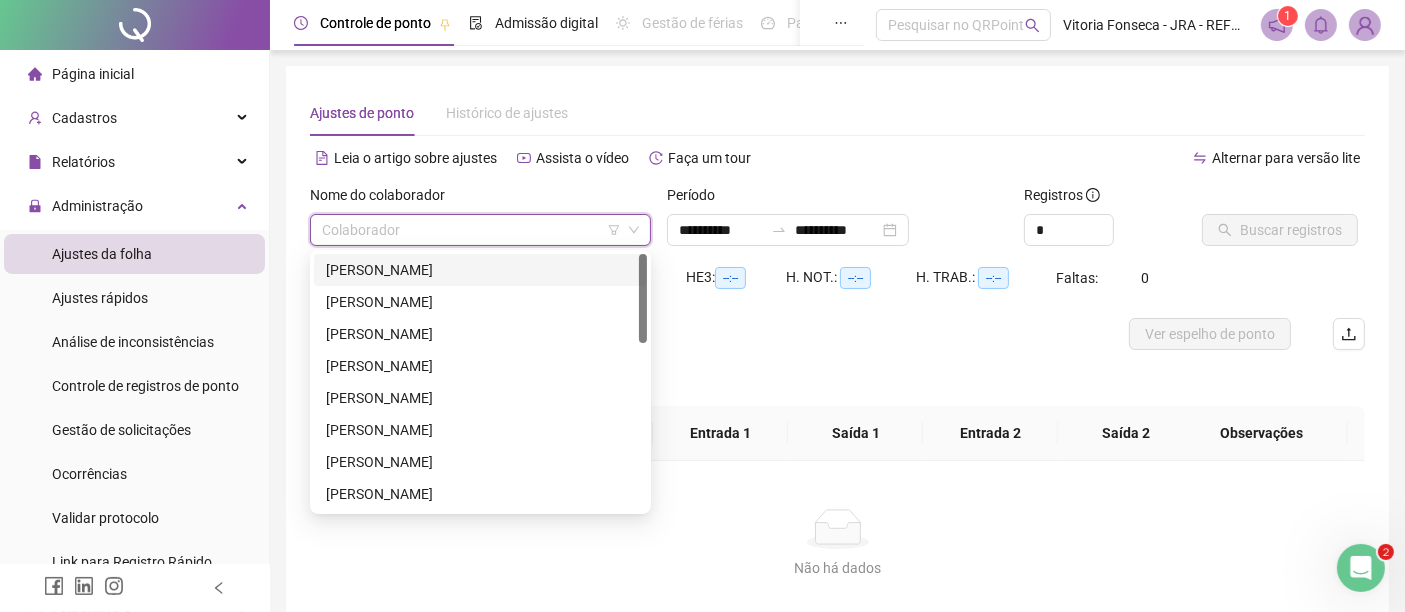 click at bounding box center (474, 230) 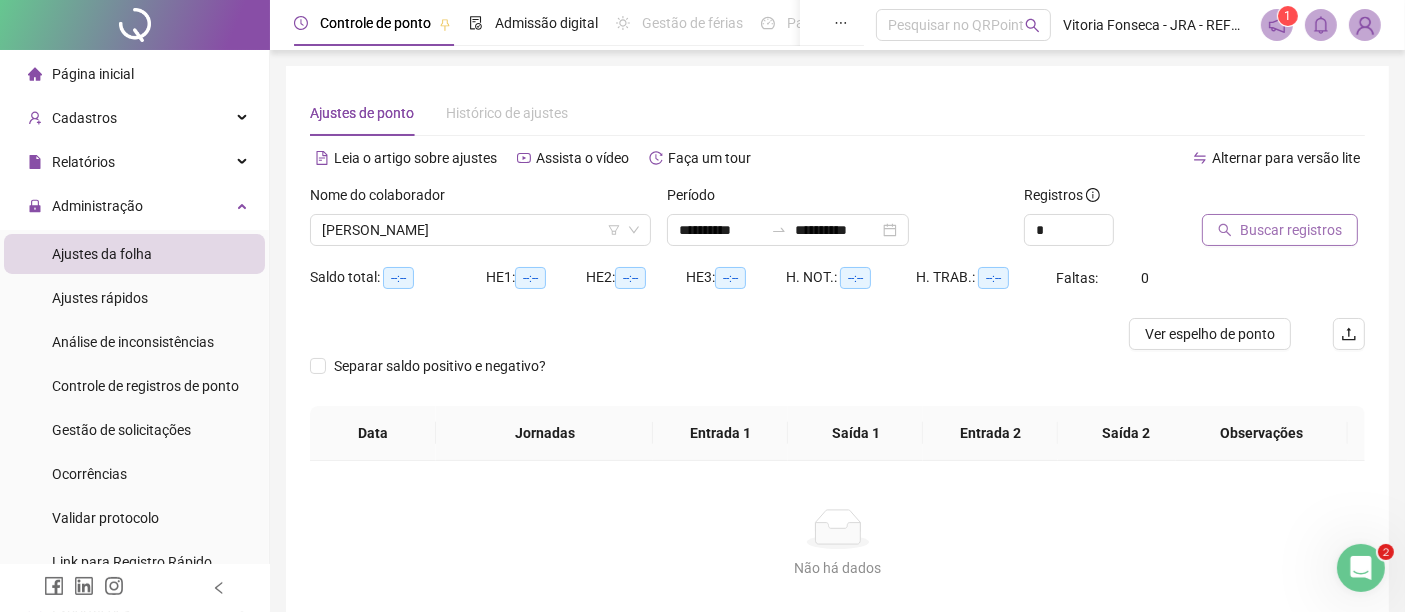 click on "Buscar registros" at bounding box center [1280, 230] 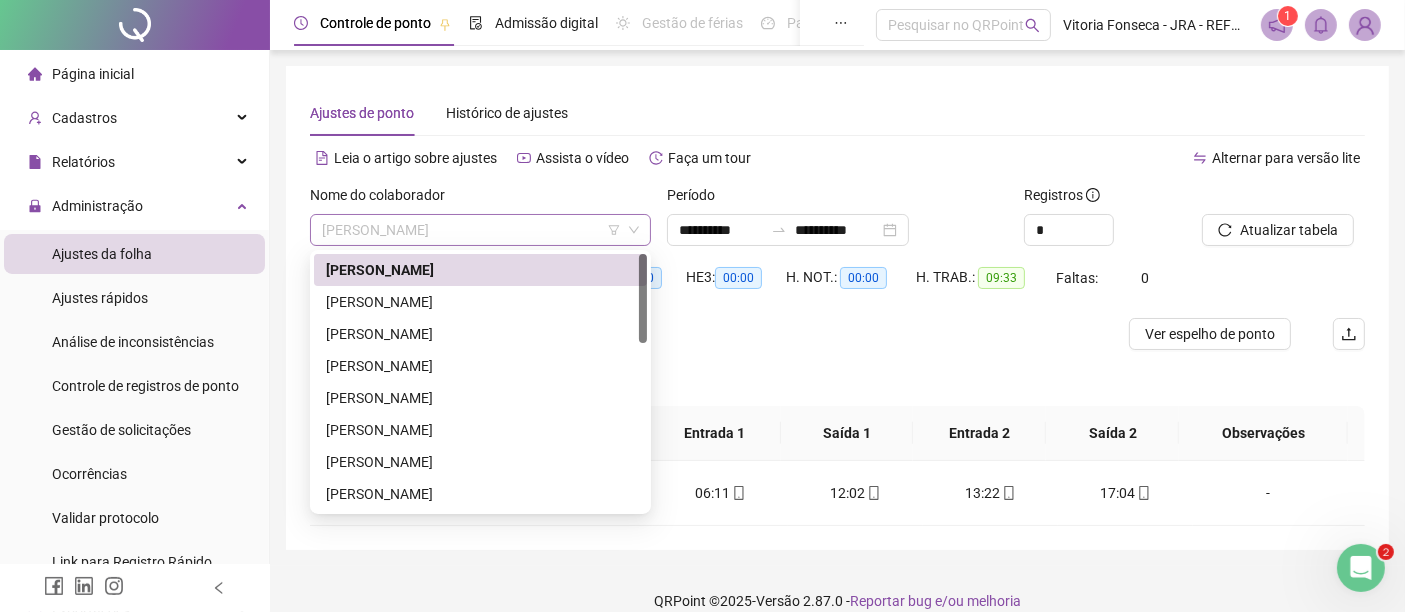 click on "[PERSON_NAME]" at bounding box center [480, 230] 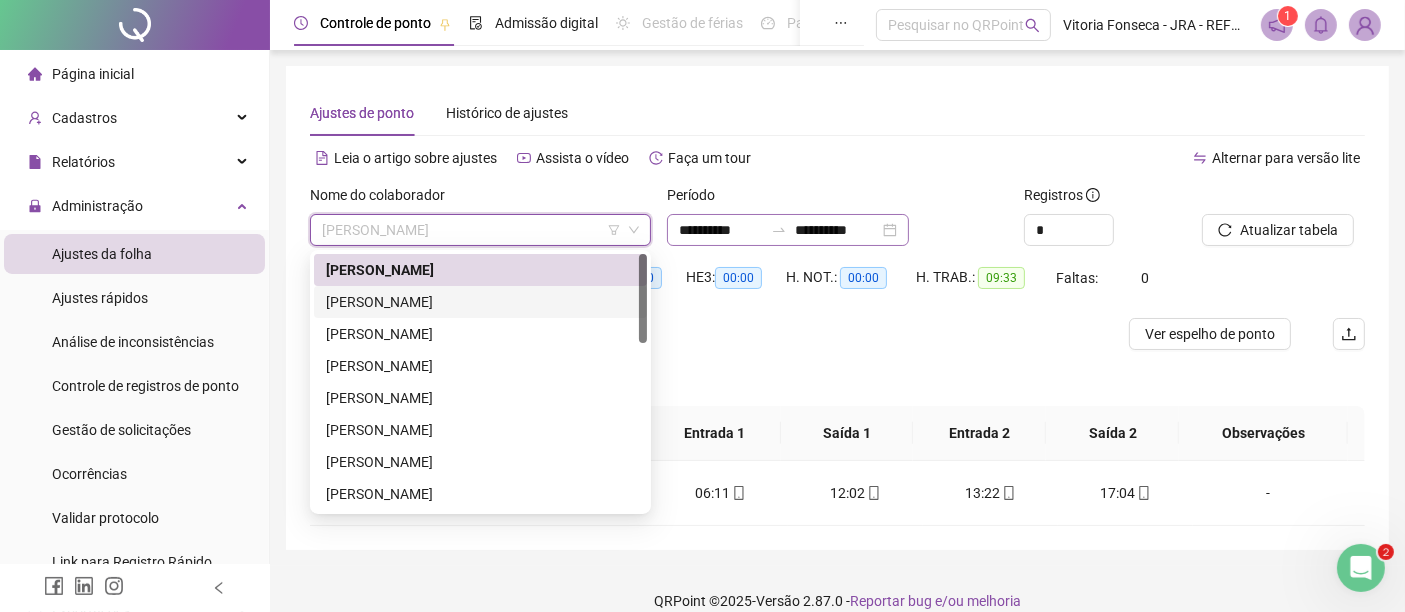 click on "**********" at bounding box center [788, 230] 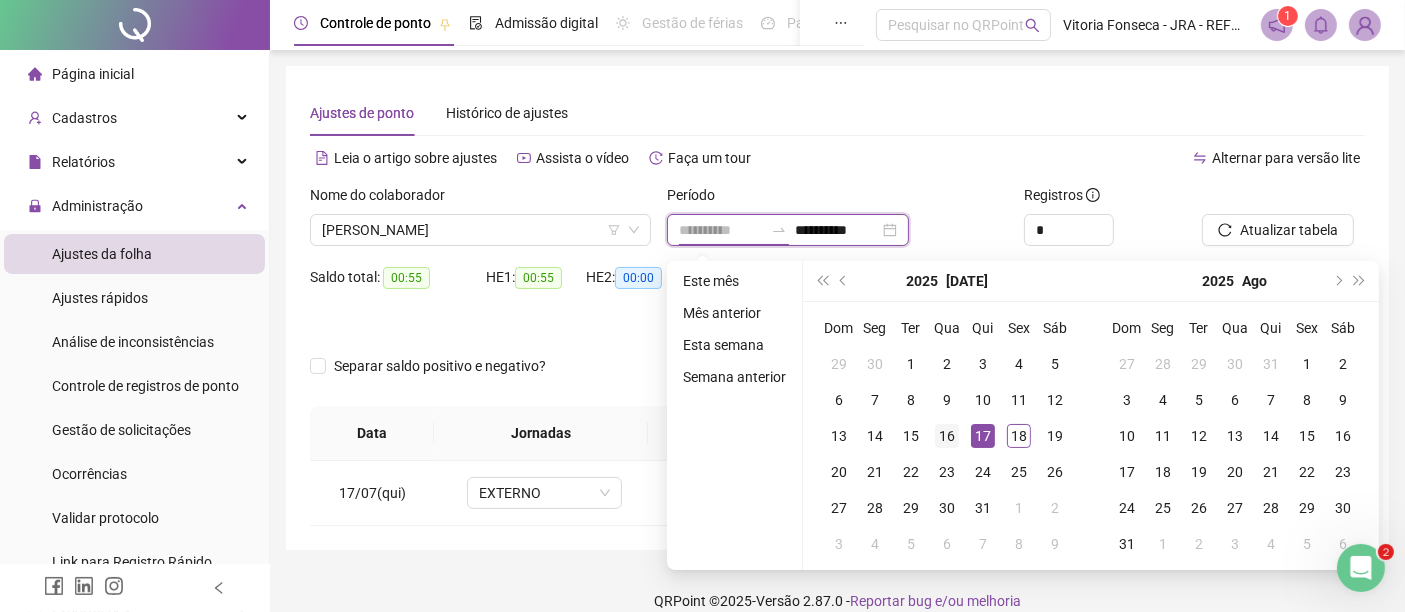 type on "**********" 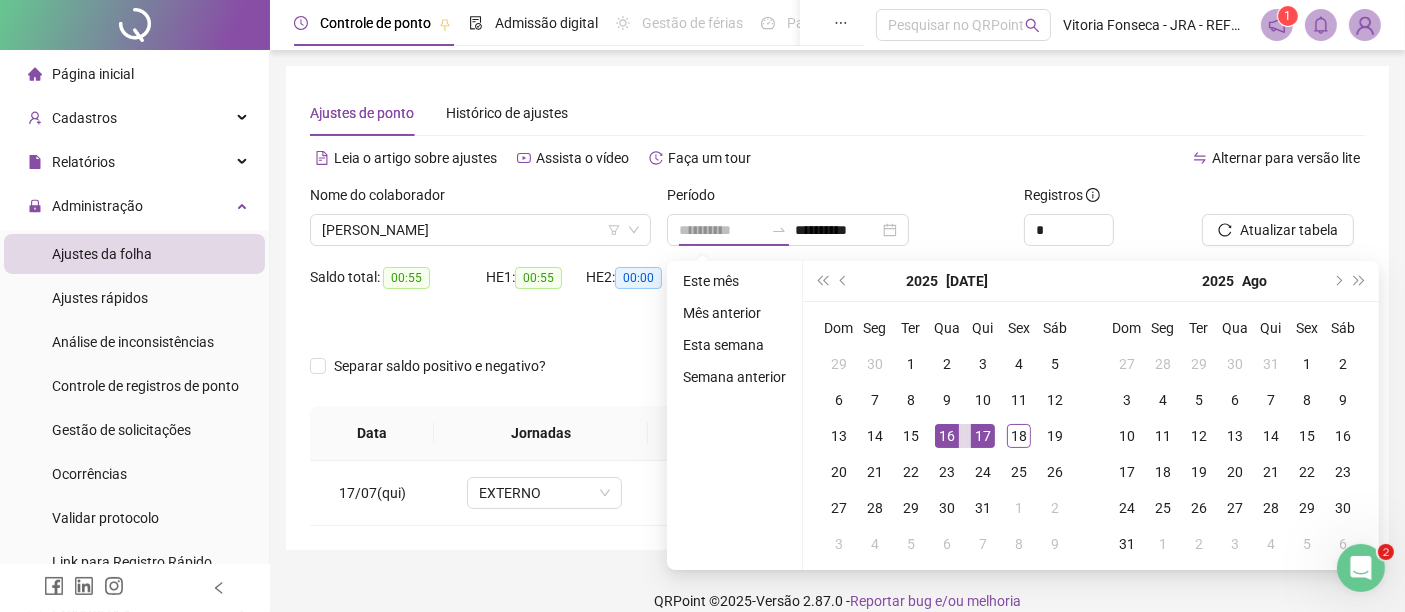 click on "16" at bounding box center (947, 436) 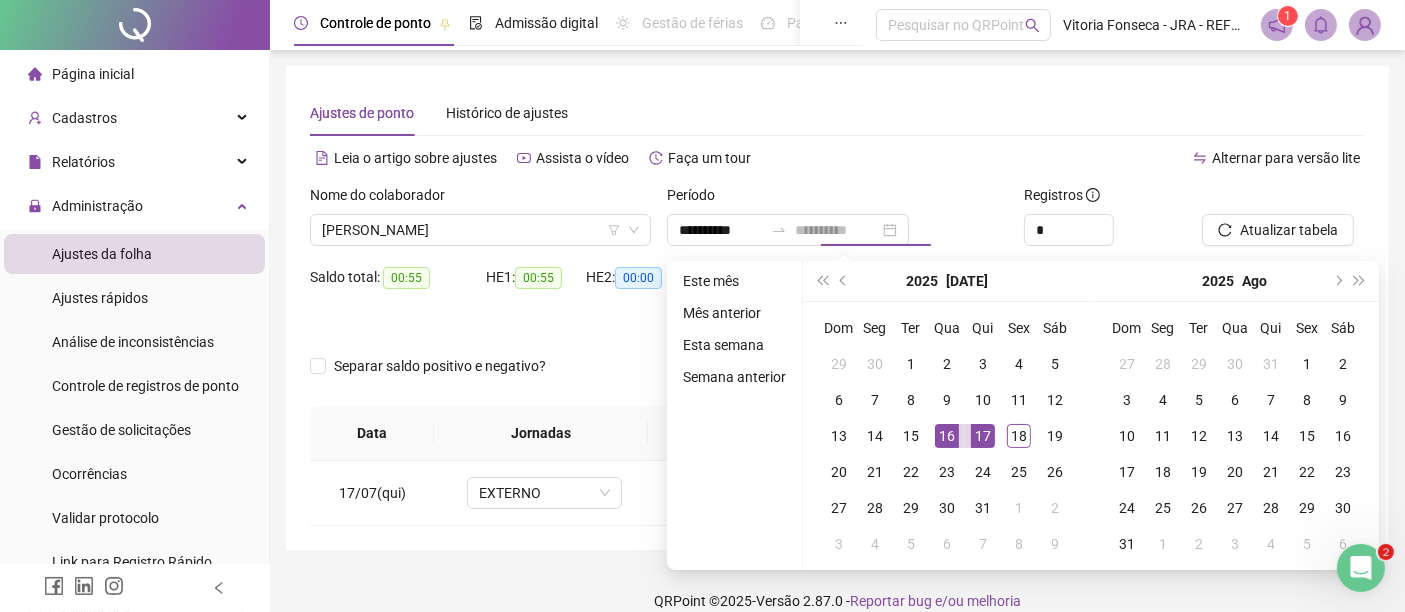 click on "17" at bounding box center [983, 436] 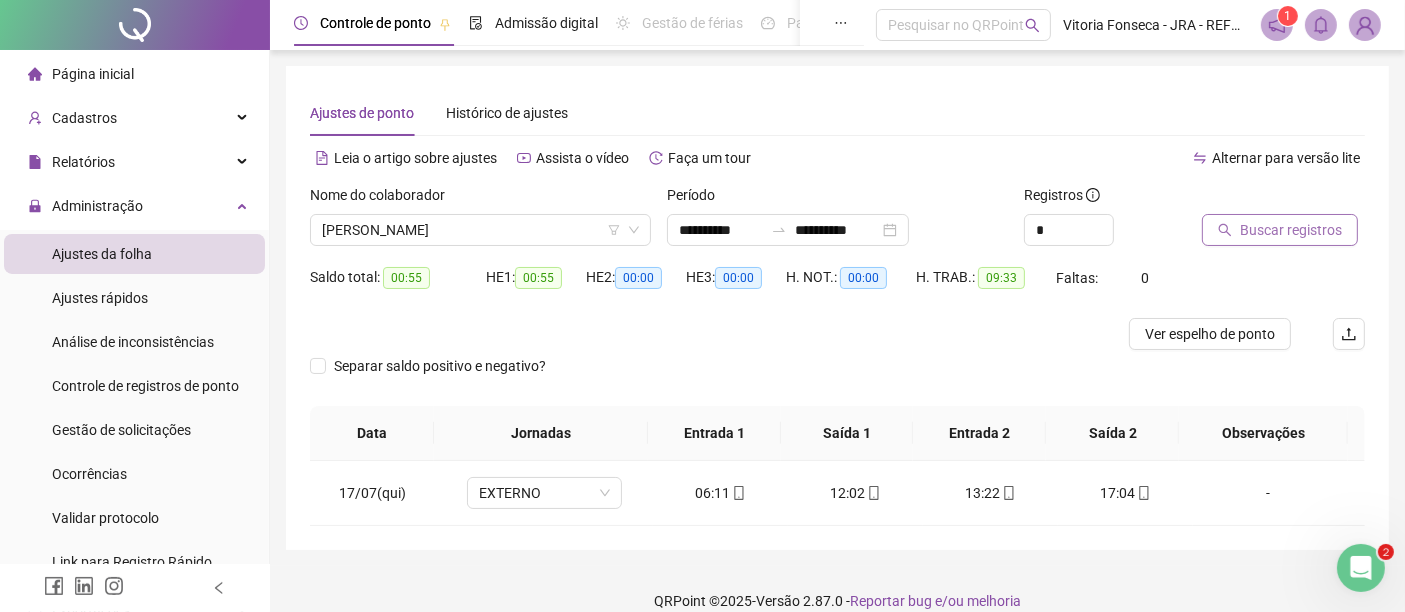 click on "Buscar registros" at bounding box center (1291, 230) 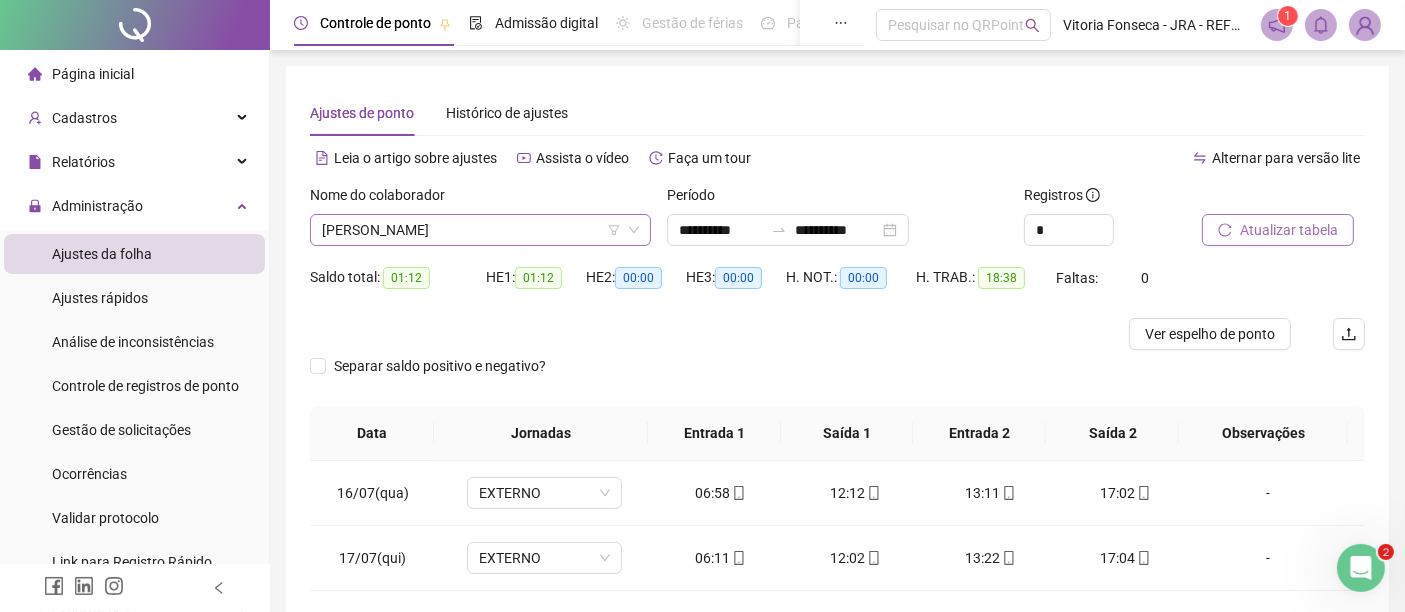 click on "[PERSON_NAME]" at bounding box center (480, 230) 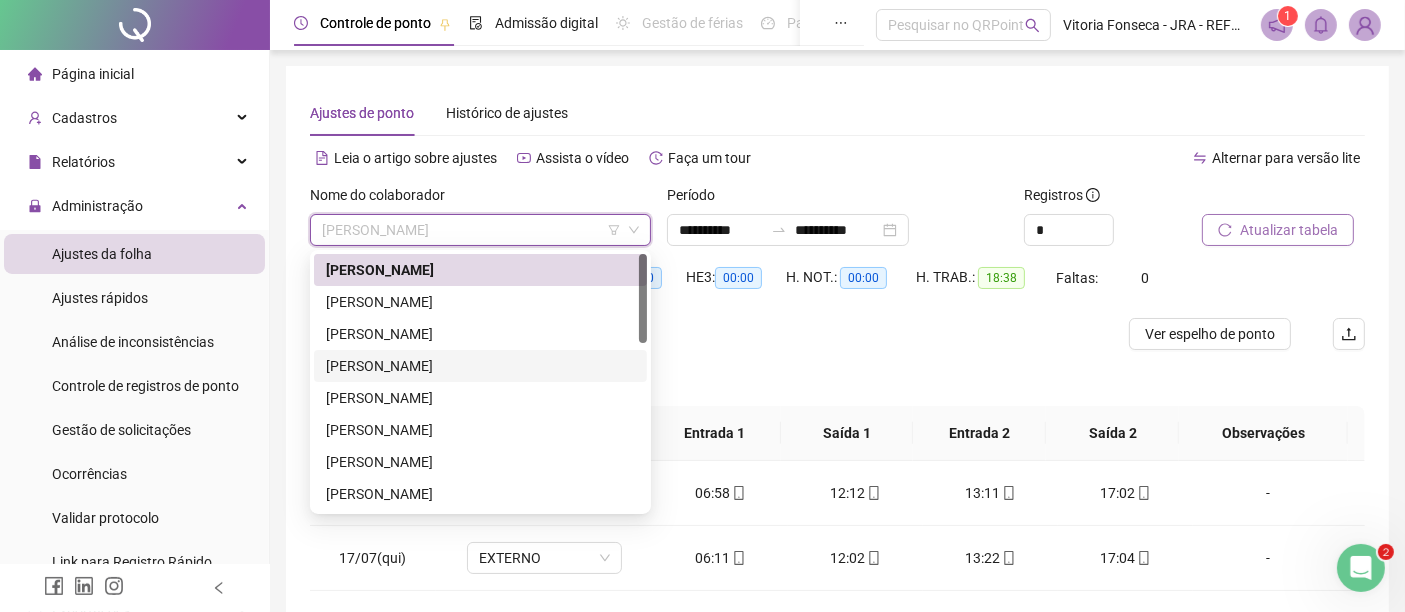 click on "[PERSON_NAME]" at bounding box center (480, 366) 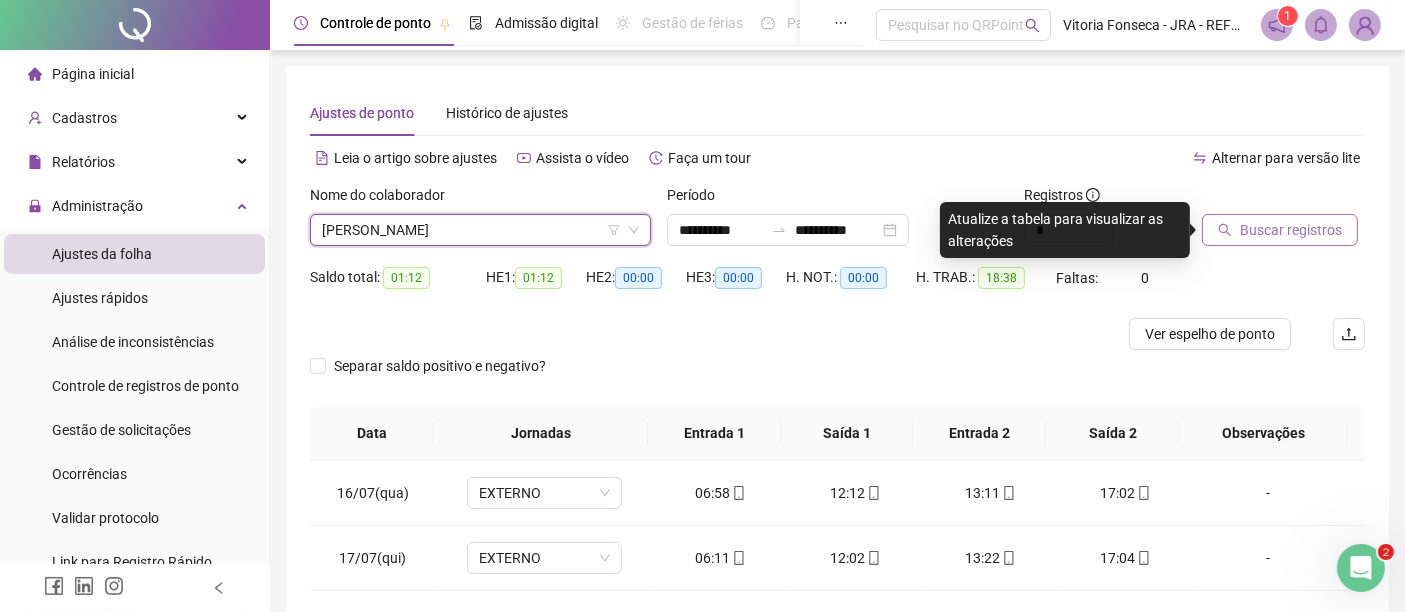 click on "Buscar registros" at bounding box center [1291, 230] 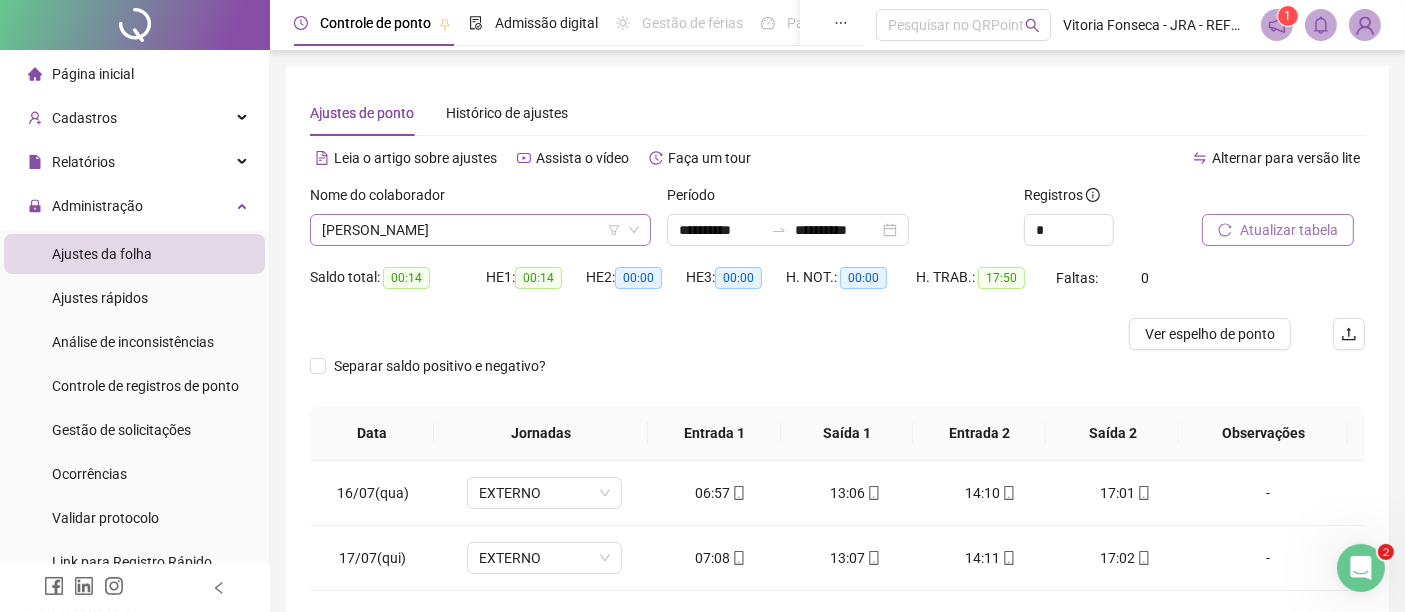 click on "[PERSON_NAME]" at bounding box center (480, 230) 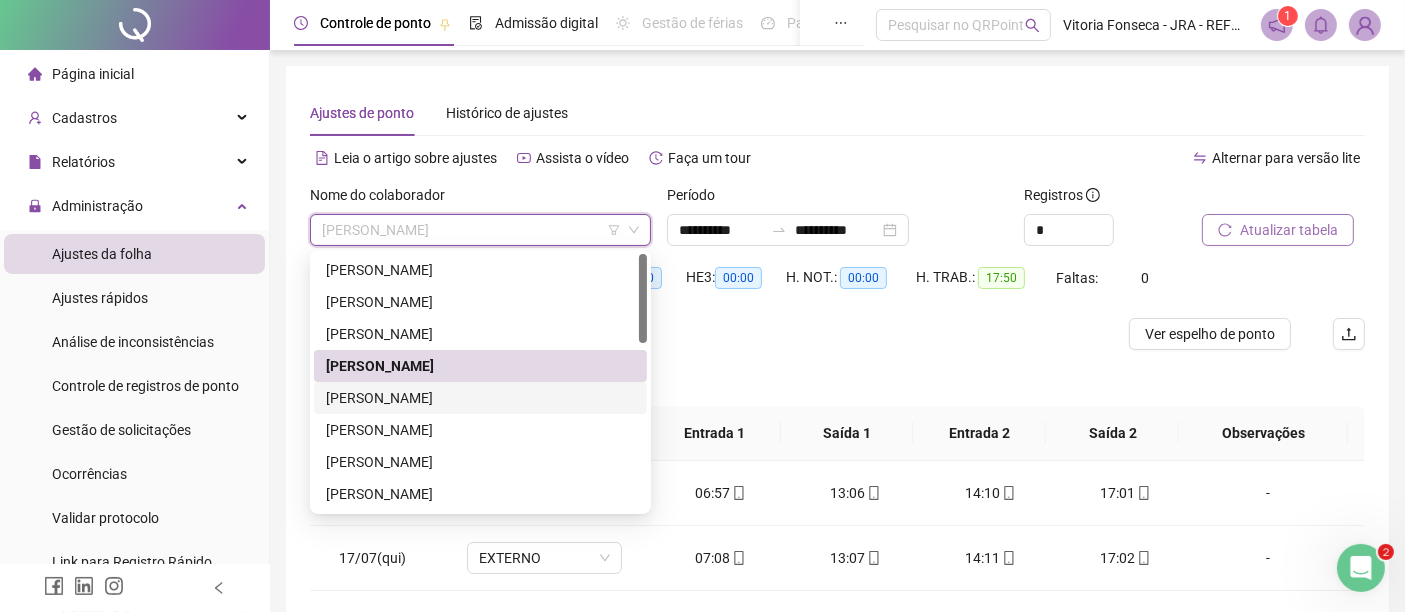 click on "[PERSON_NAME]" at bounding box center [480, 398] 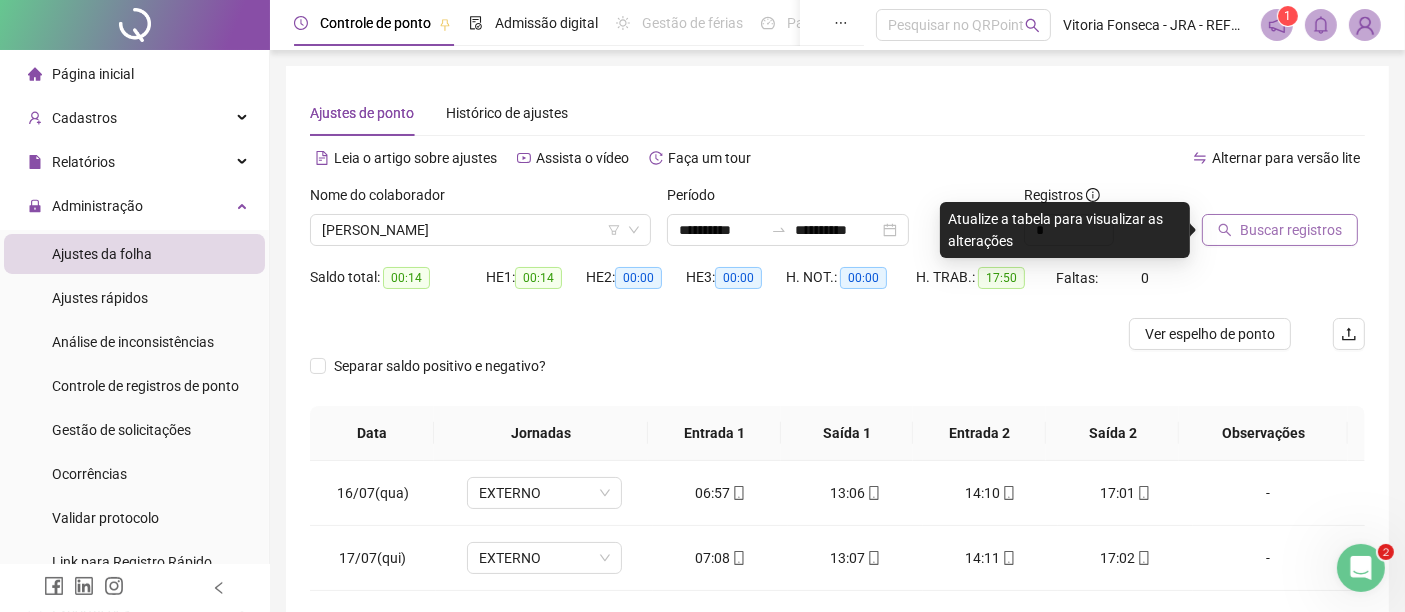 click on "Buscar registros" at bounding box center (1283, 223) 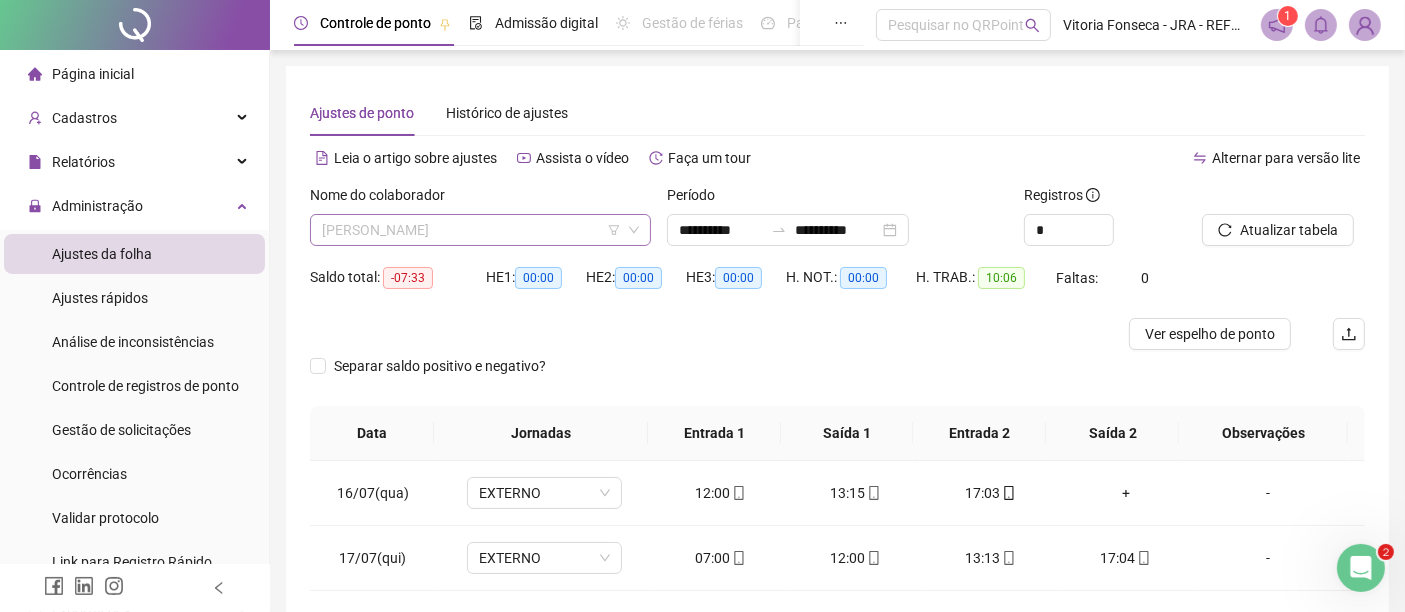 click on "[PERSON_NAME]" at bounding box center (480, 230) 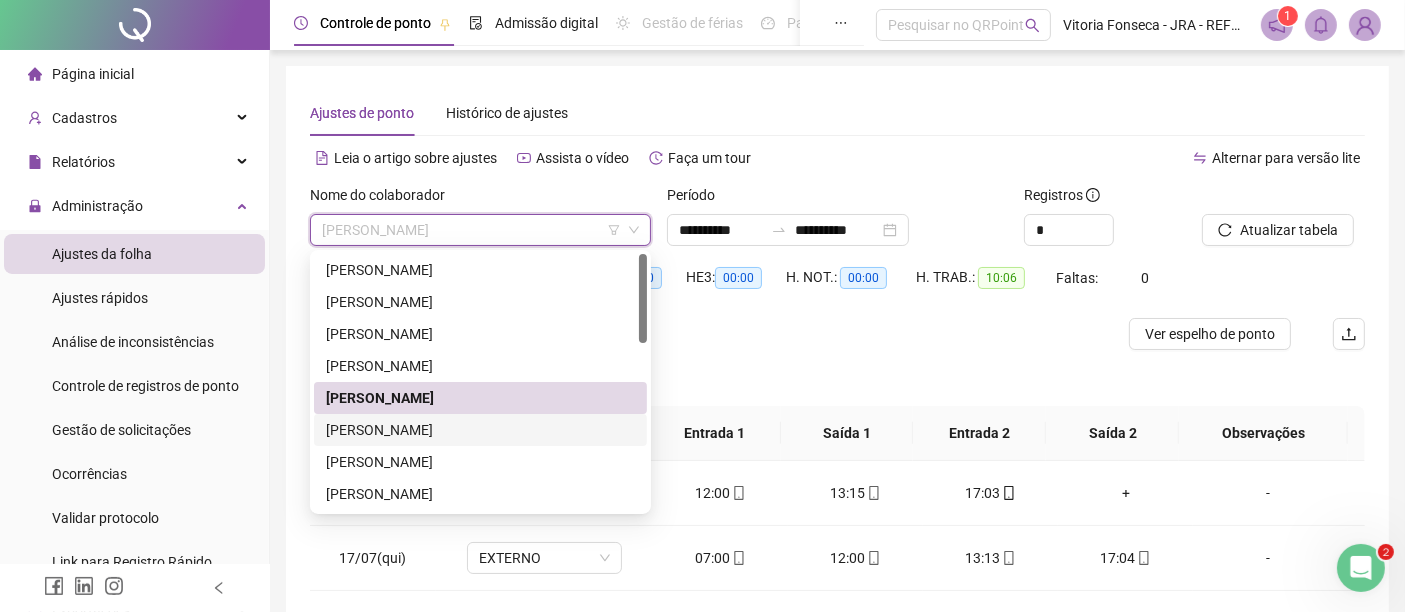 click on "[PERSON_NAME]" at bounding box center [480, 430] 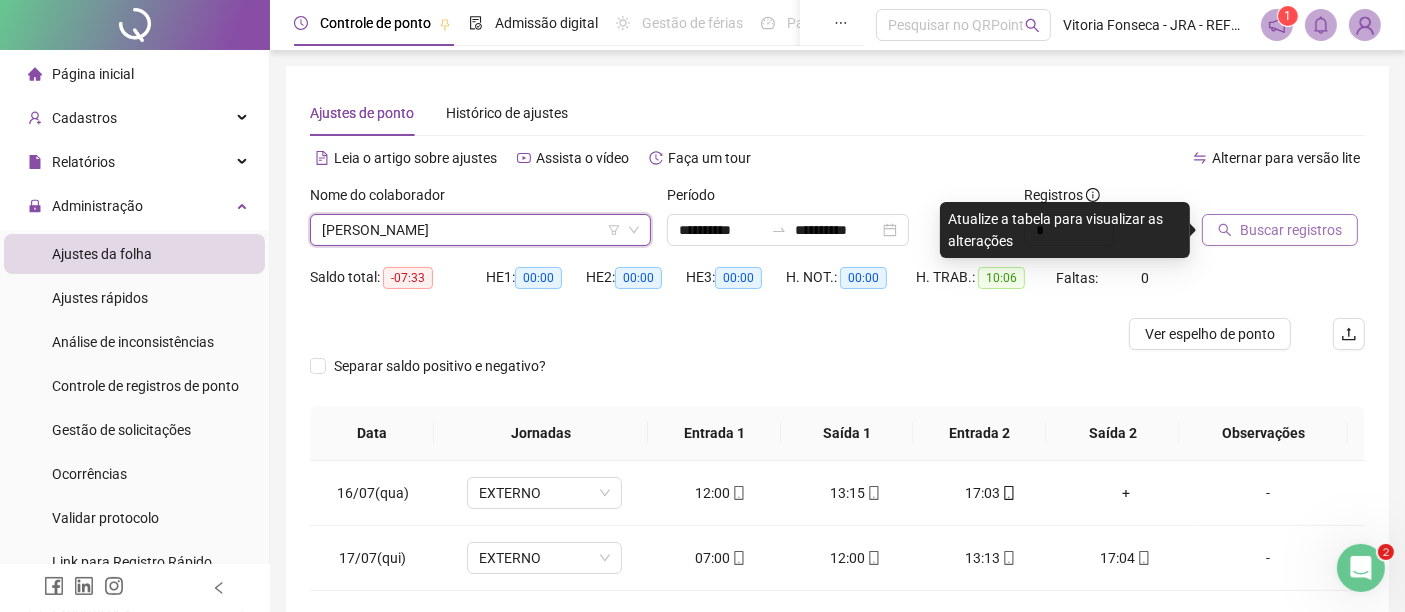 click on "Buscar registros" at bounding box center [1291, 230] 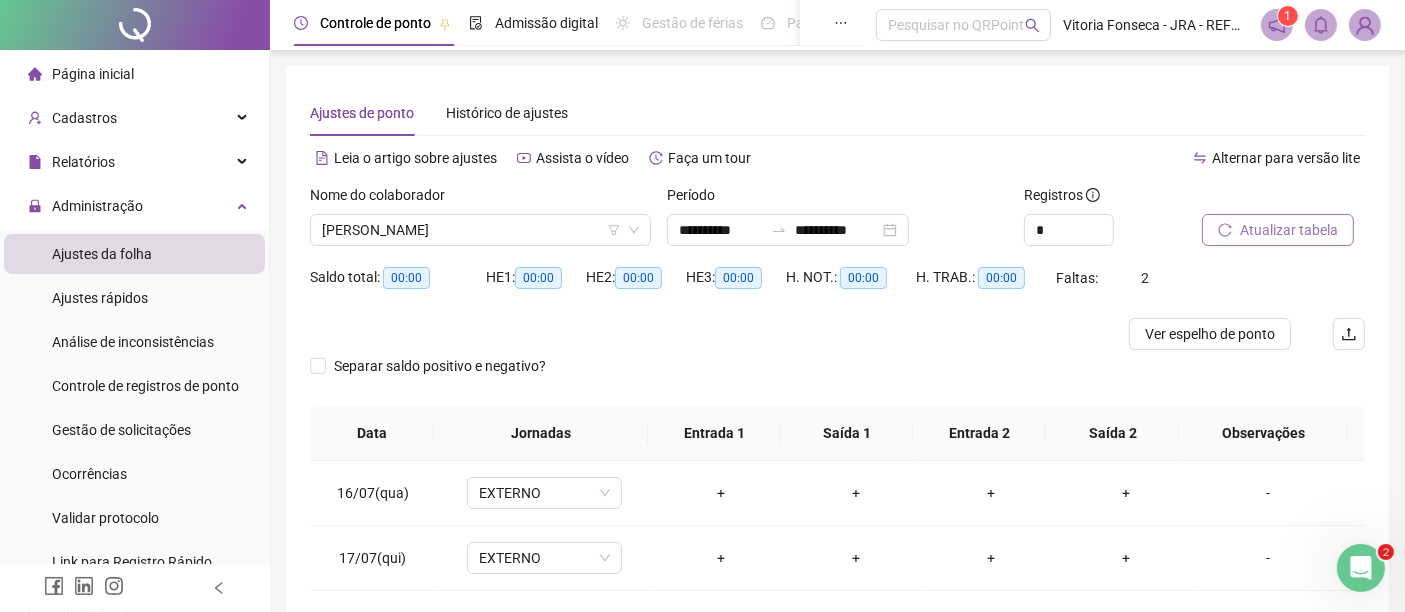 scroll, scrollTop: 87, scrollLeft: 0, axis: vertical 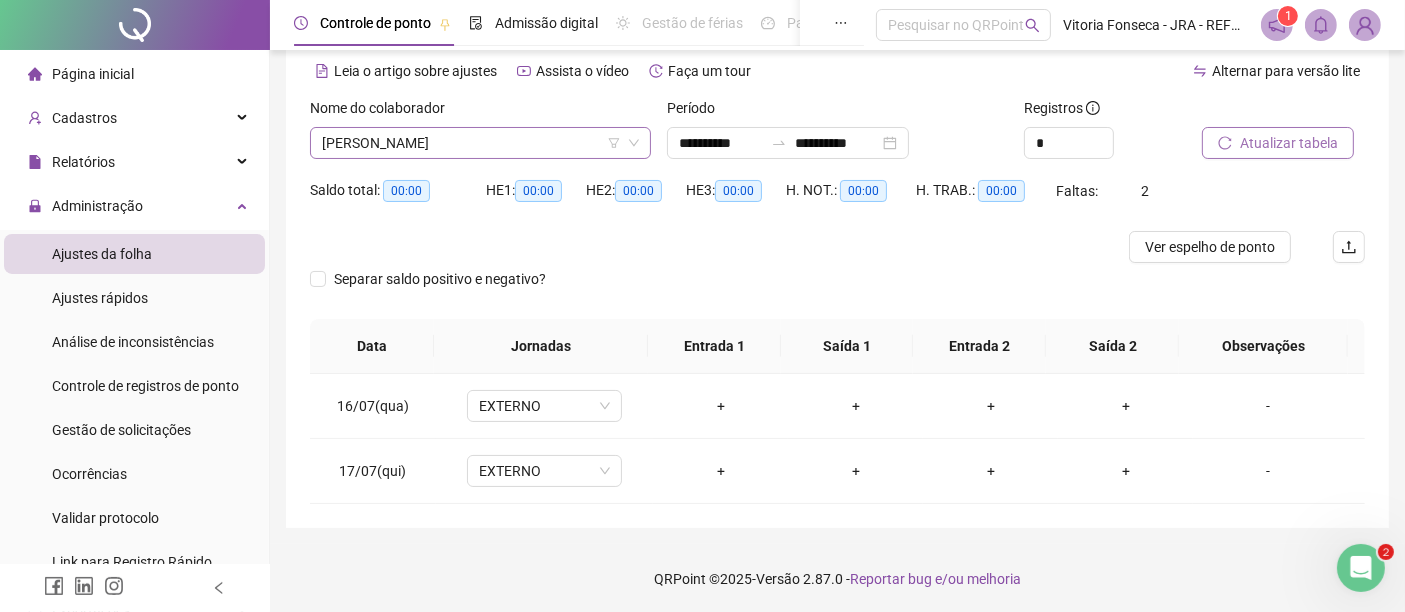 click on "[PERSON_NAME]" at bounding box center (480, 143) 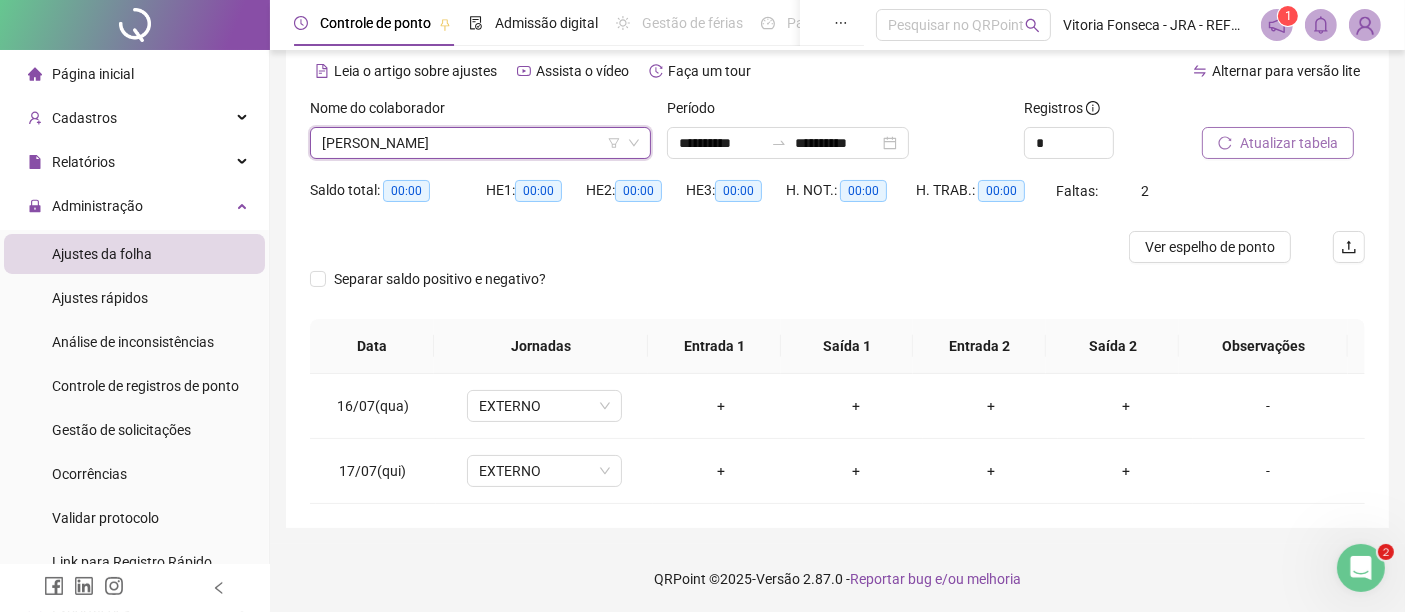 click on "Atualizar tabela" at bounding box center [1289, 143] 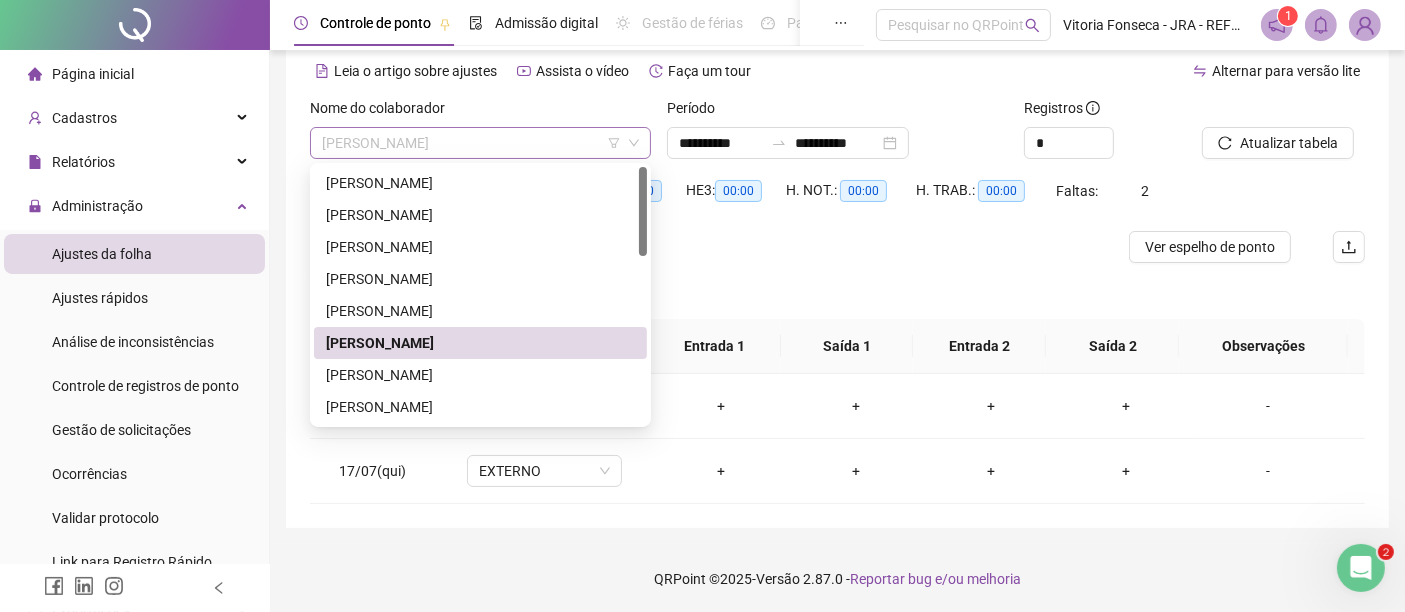 click on "[PERSON_NAME]" at bounding box center (480, 143) 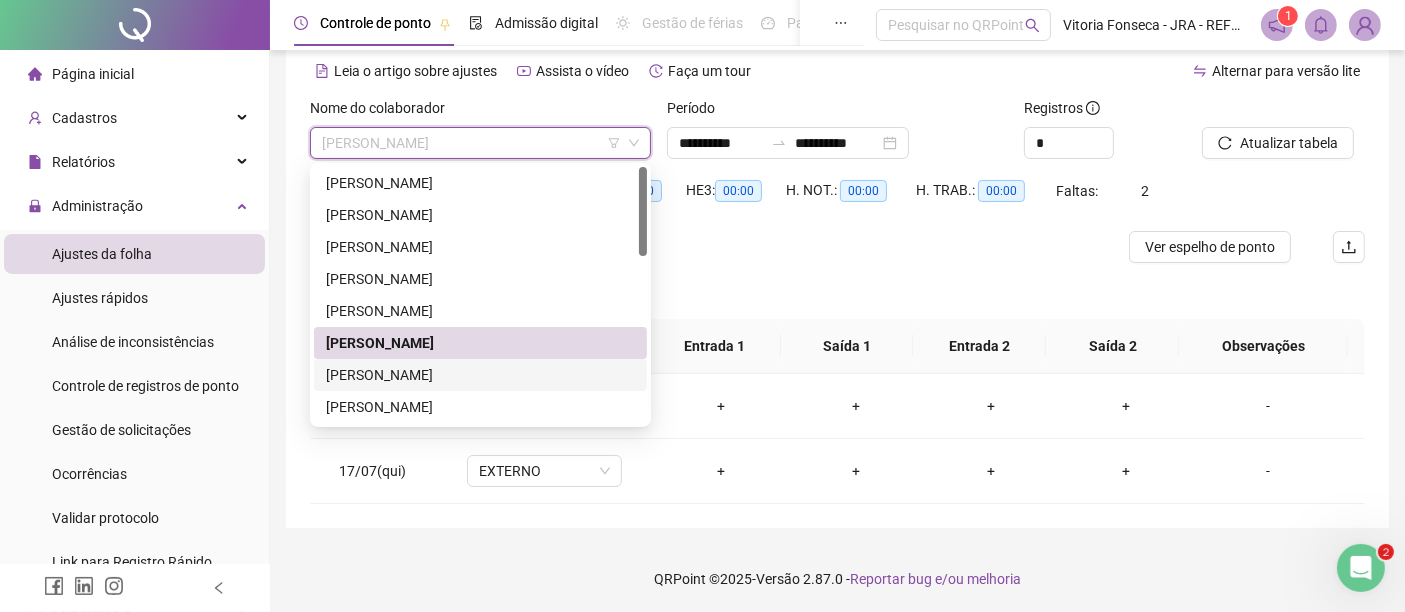 click on "[PERSON_NAME]" at bounding box center (480, 375) 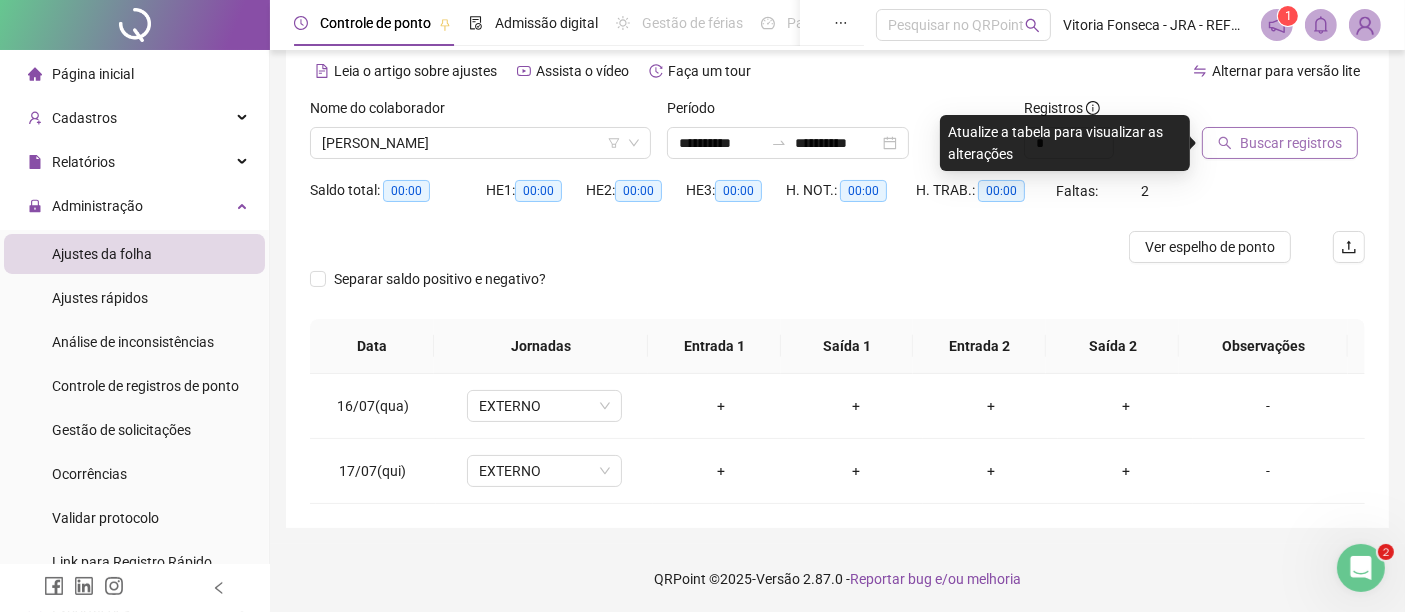 click on "Buscar registros" at bounding box center (1291, 143) 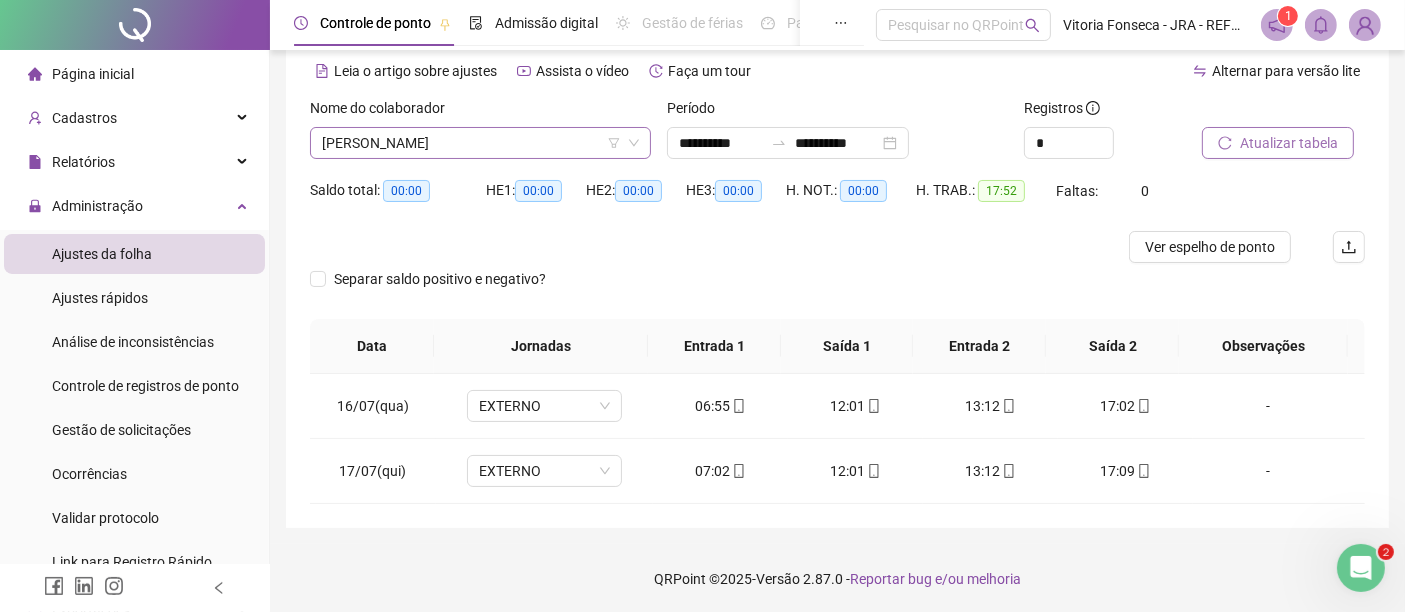 click on "[PERSON_NAME]" at bounding box center [480, 143] 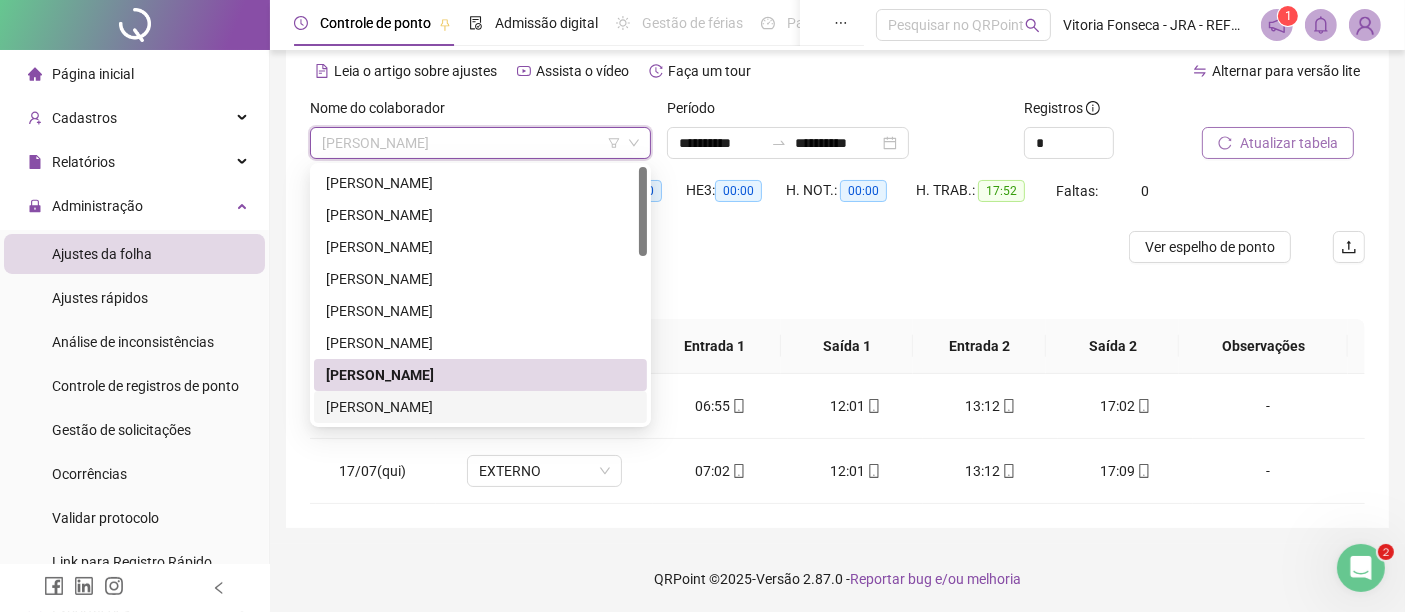 click on "[PERSON_NAME]" at bounding box center (480, 407) 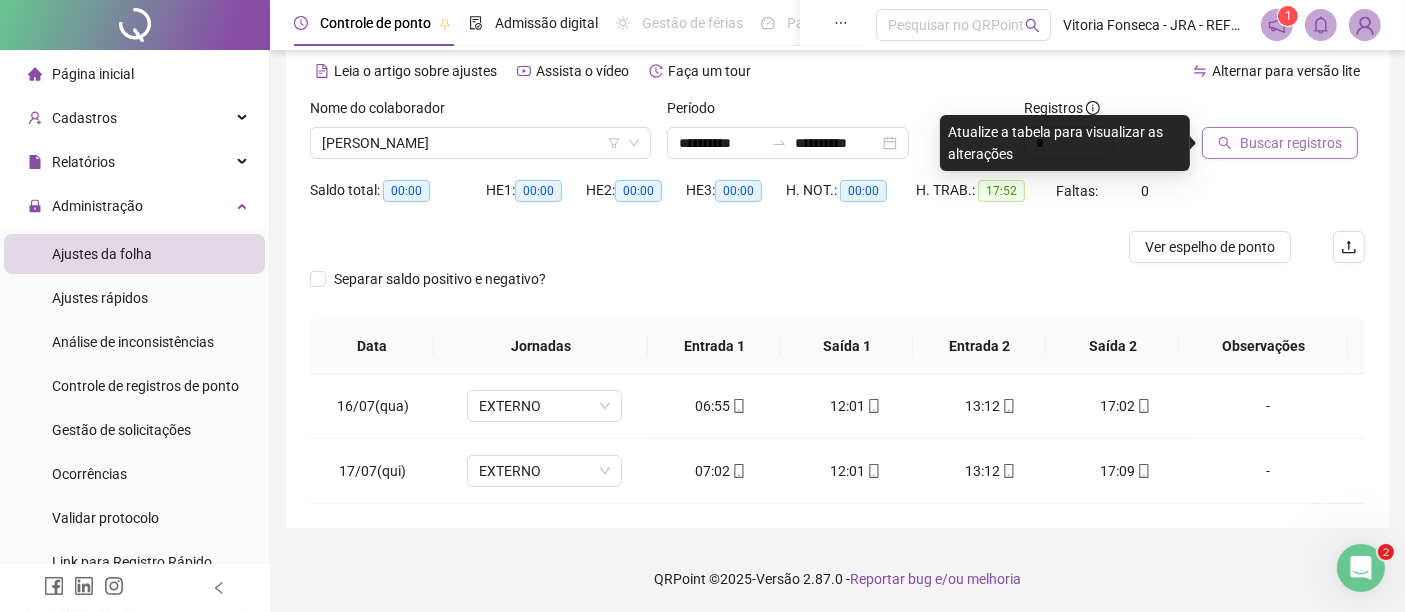 click on "Buscar registros" at bounding box center [1280, 143] 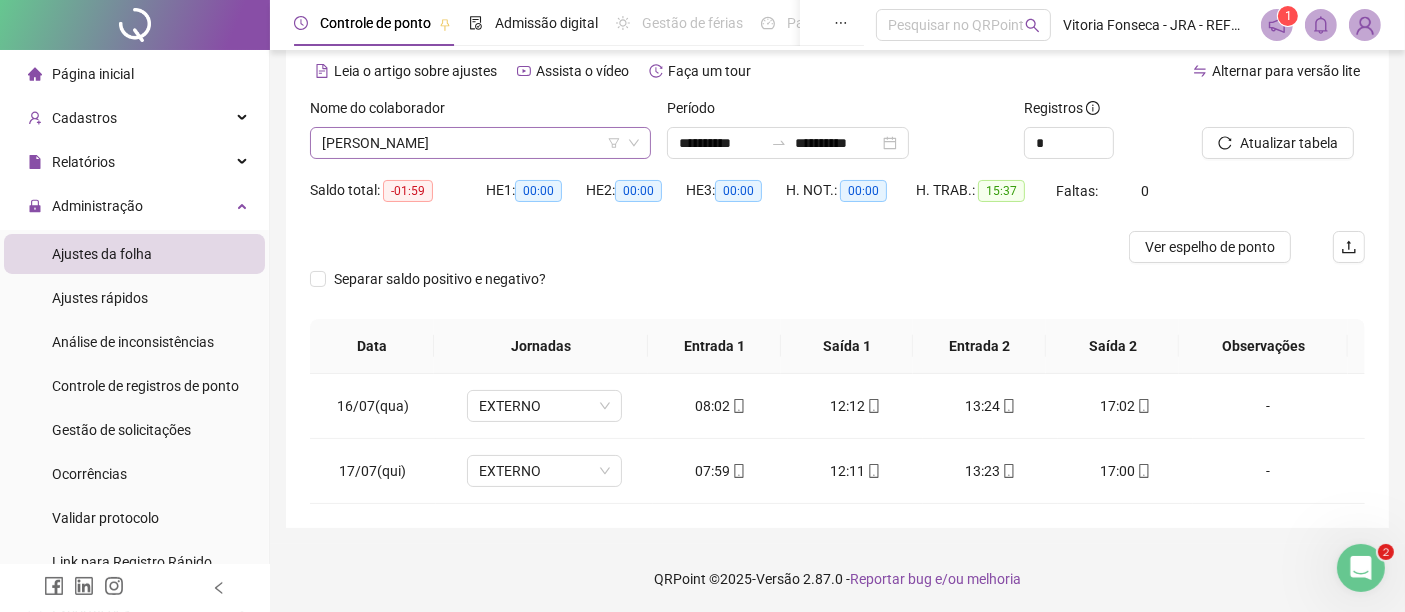 click on "[PERSON_NAME]" at bounding box center [480, 143] 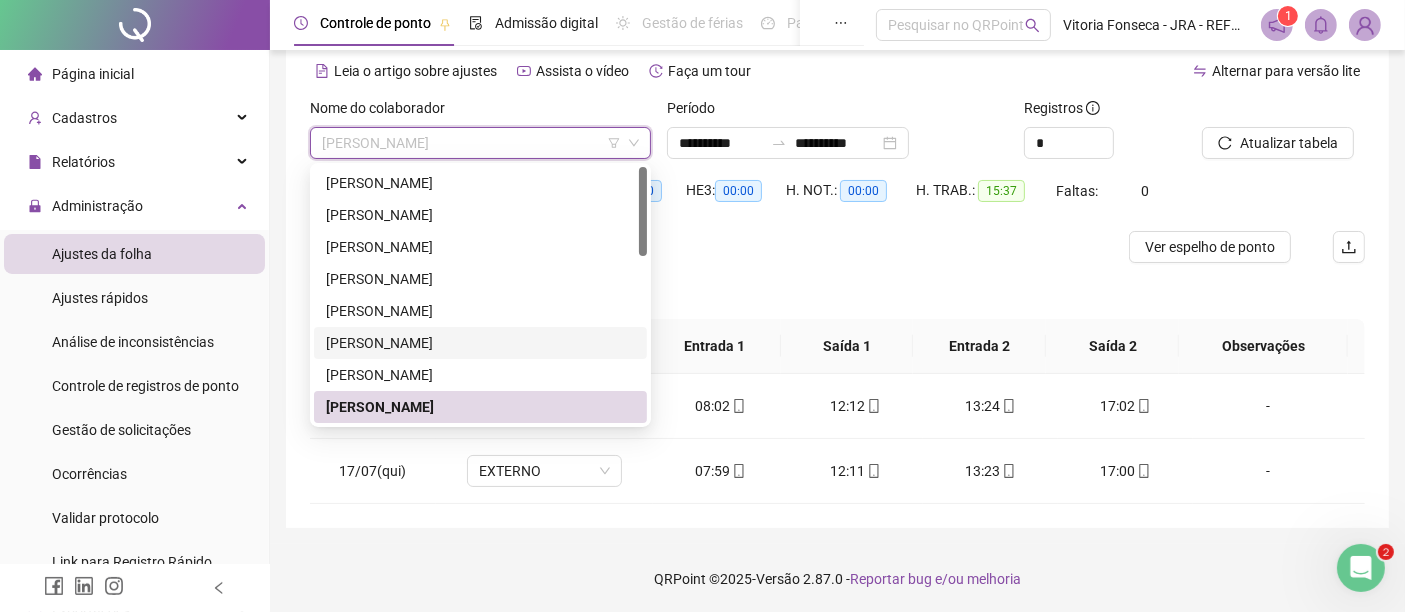scroll, scrollTop: 111, scrollLeft: 0, axis: vertical 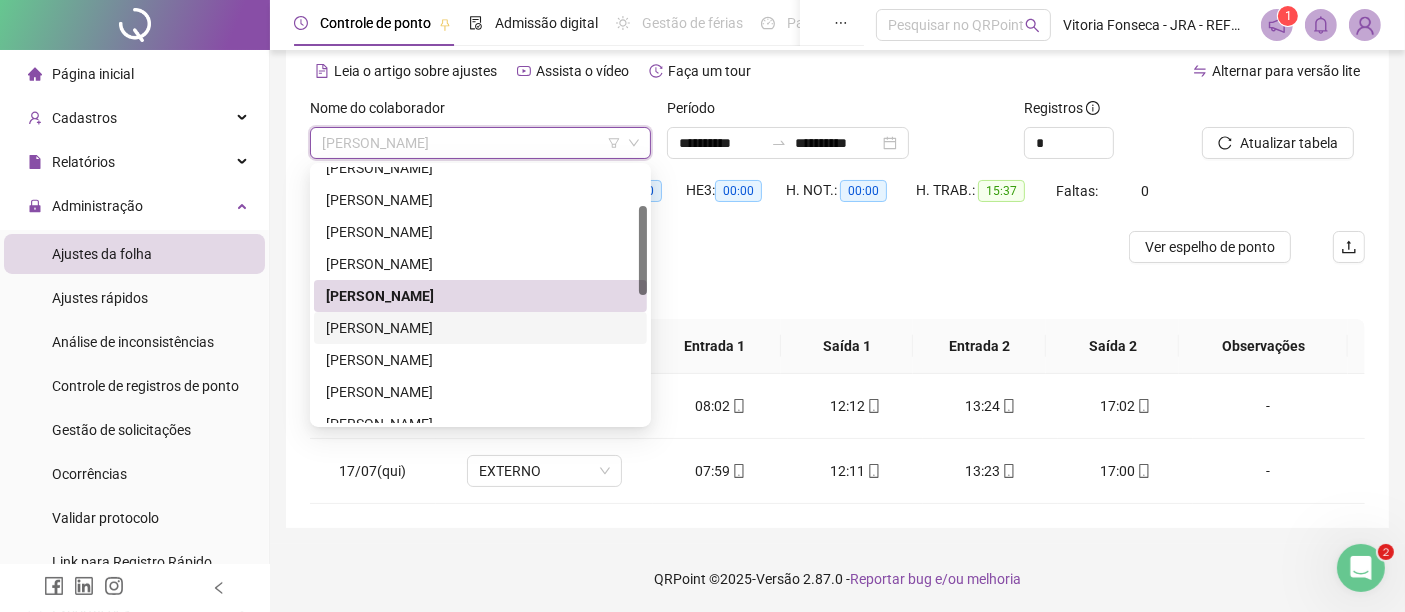 click on "[PERSON_NAME]" at bounding box center (480, 328) 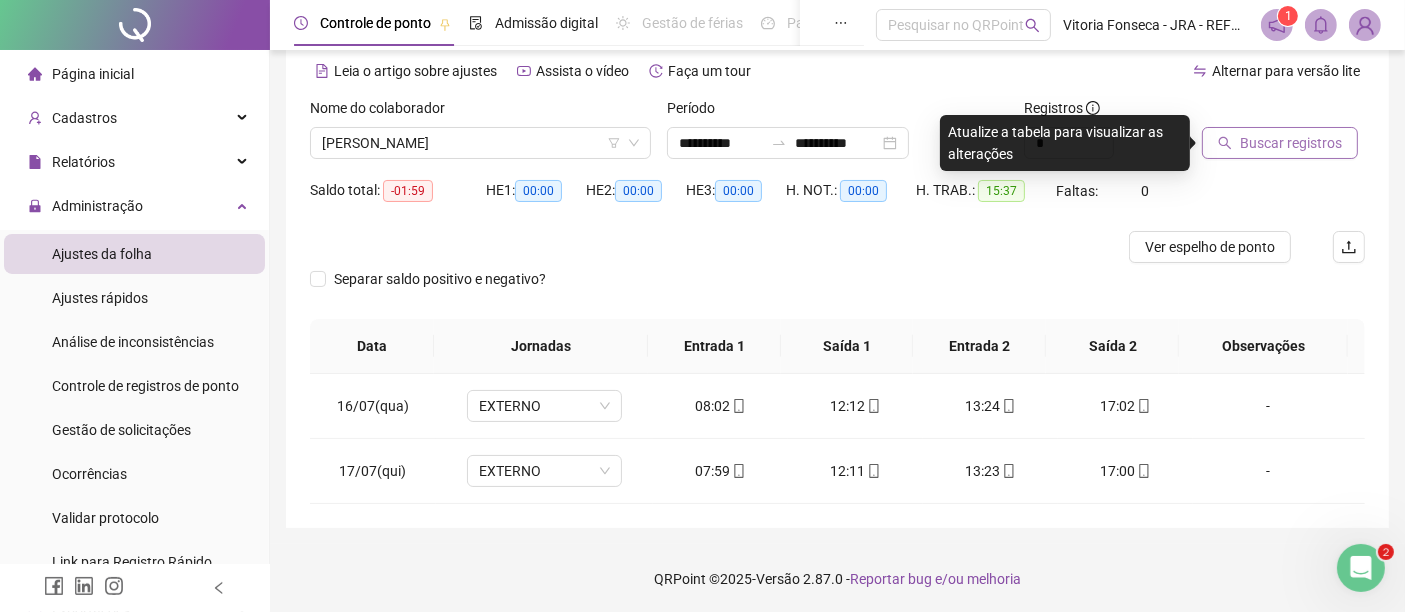 click on "Buscar registros" at bounding box center [1291, 143] 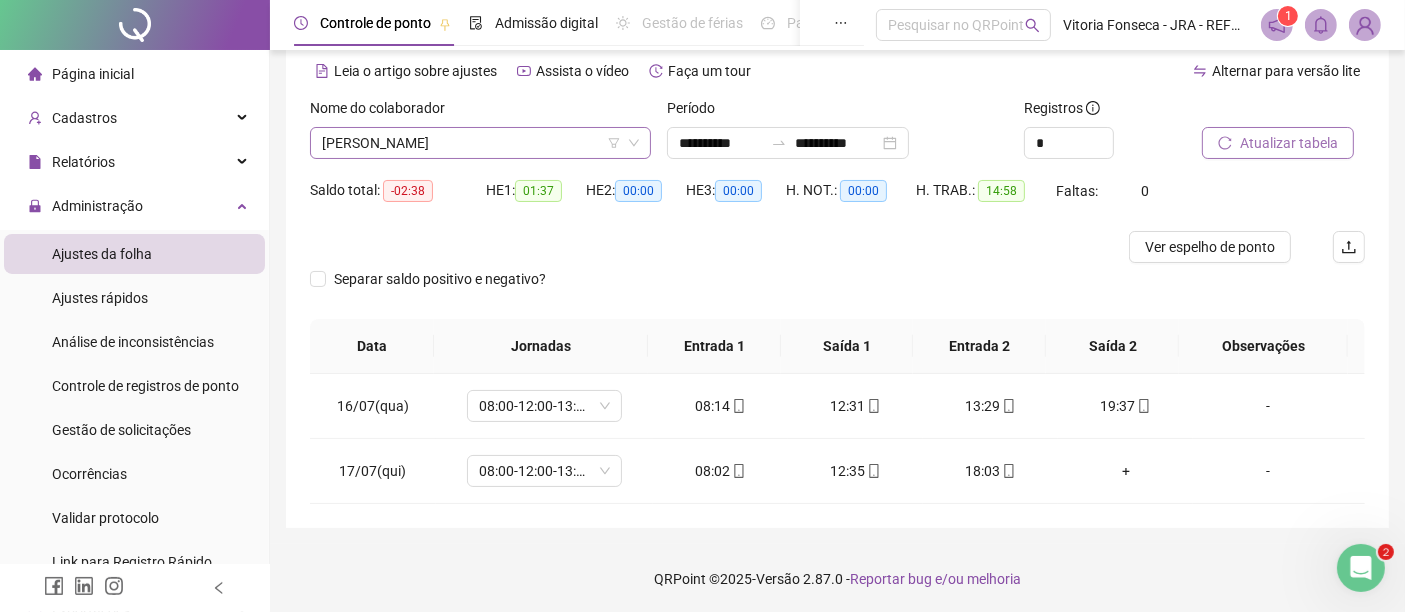 click on "[PERSON_NAME]" at bounding box center [480, 143] 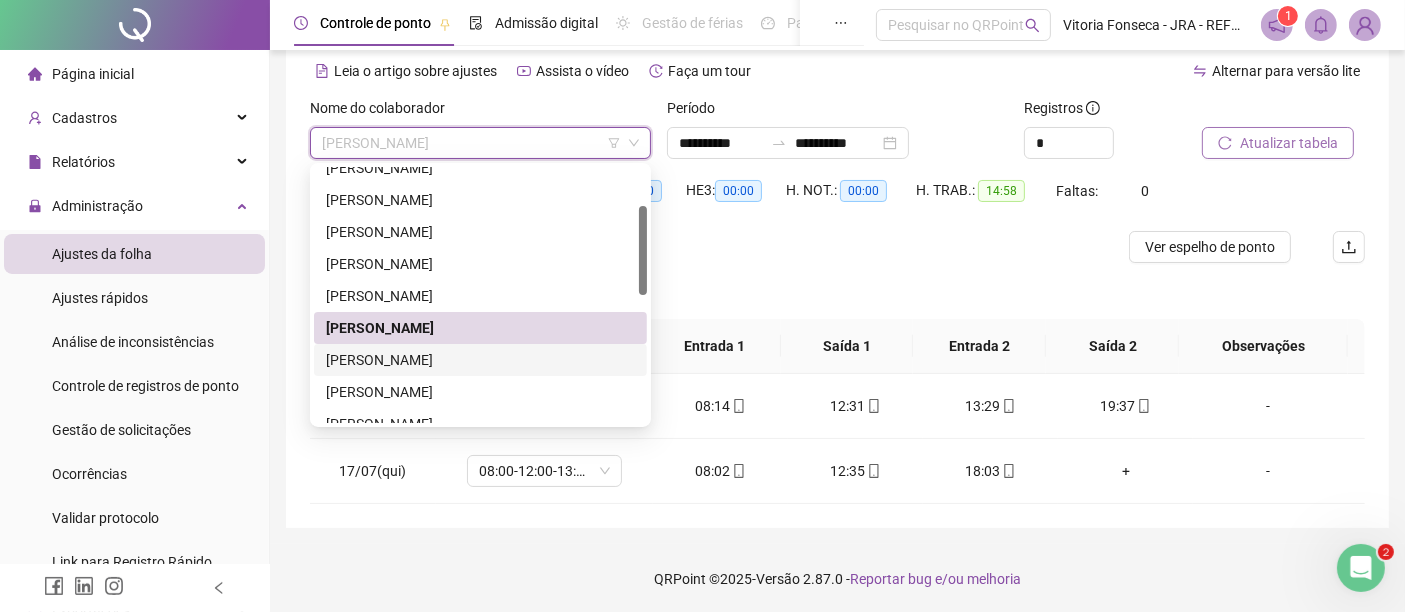 click on "[PERSON_NAME]" at bounding box center [480, 360] 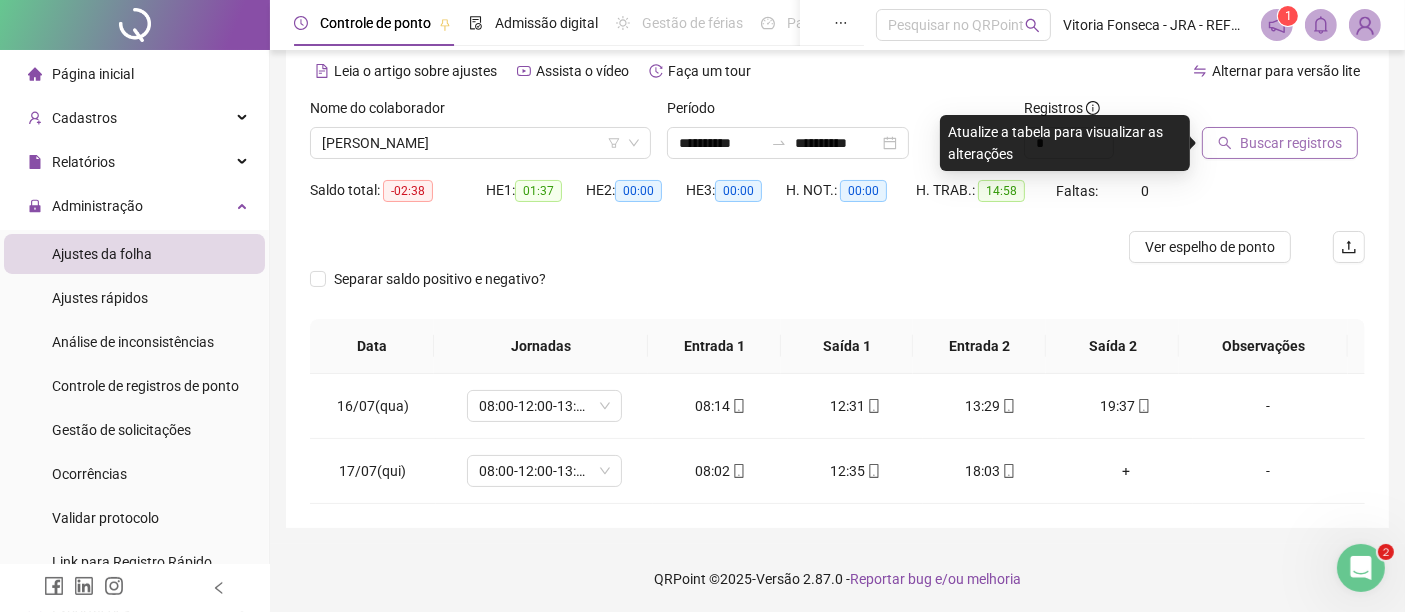 click on "Buscar registros" at bounding box center (1280, 143) 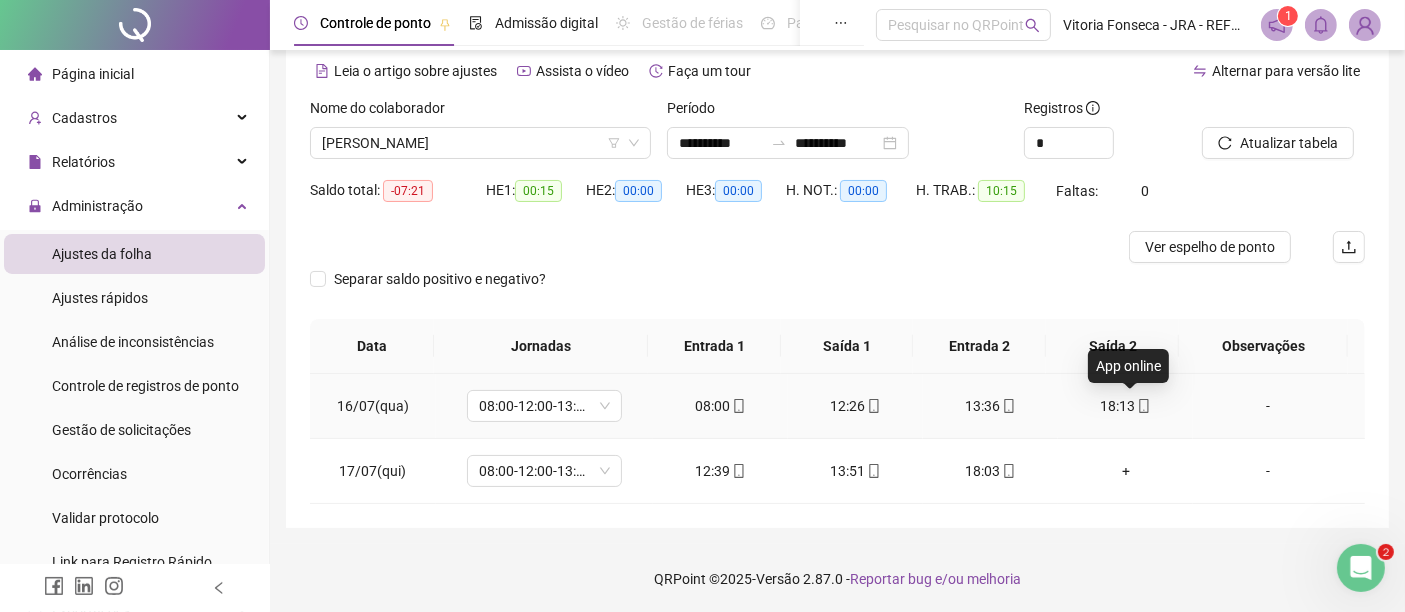 click 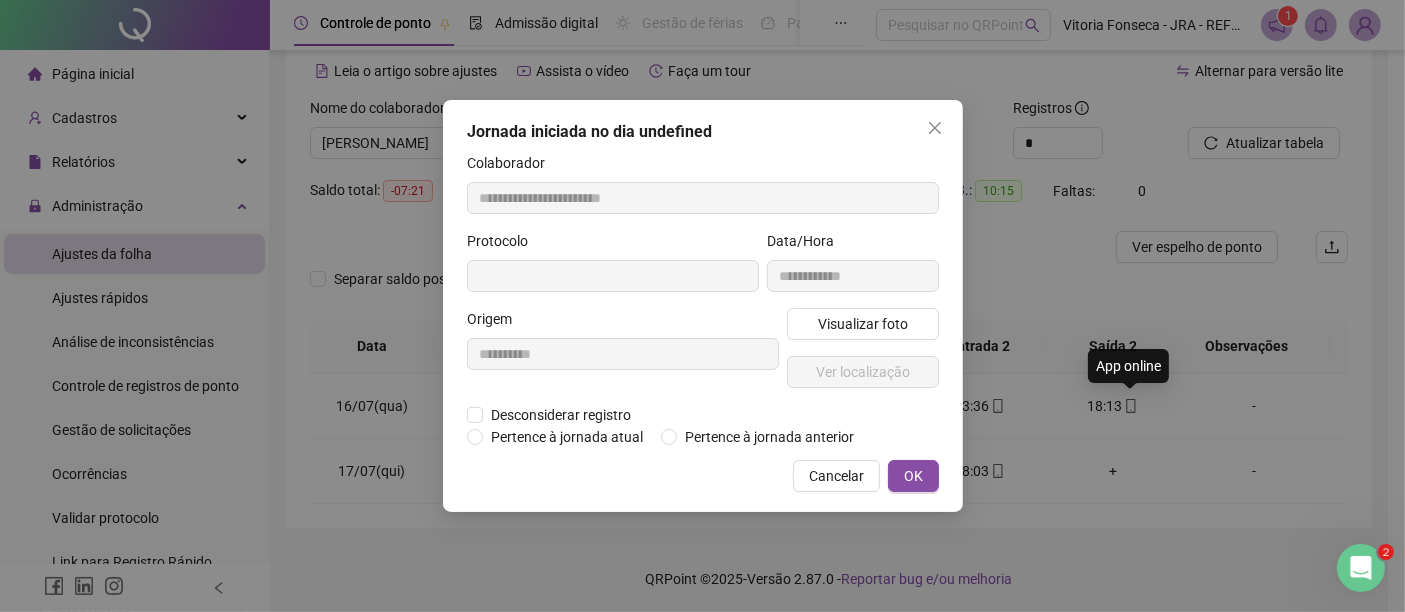 type on "**********" 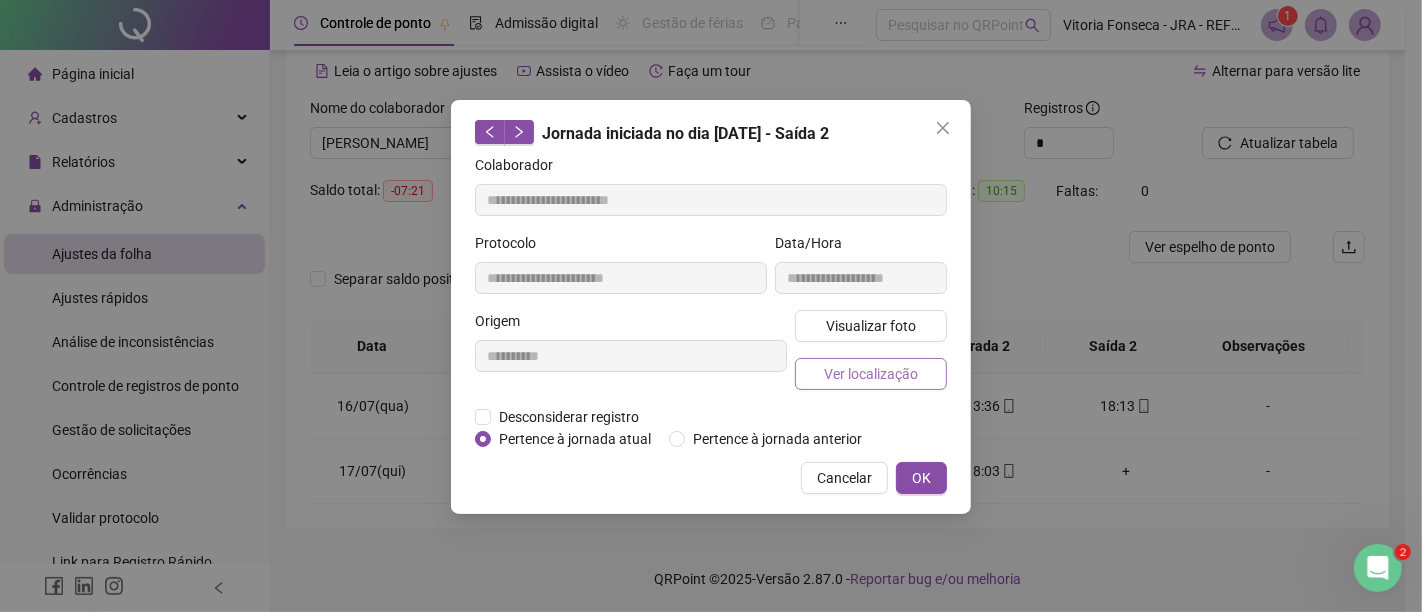 click on "Ver localização" at bounding box center [871, 374] 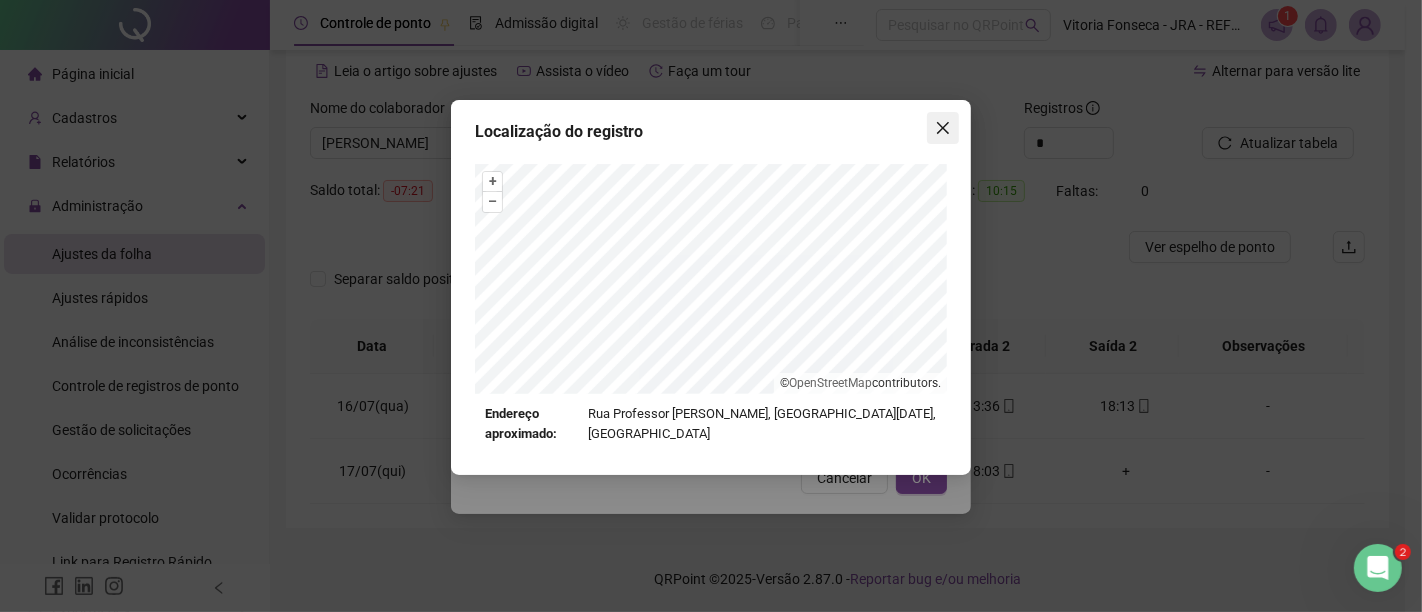 click 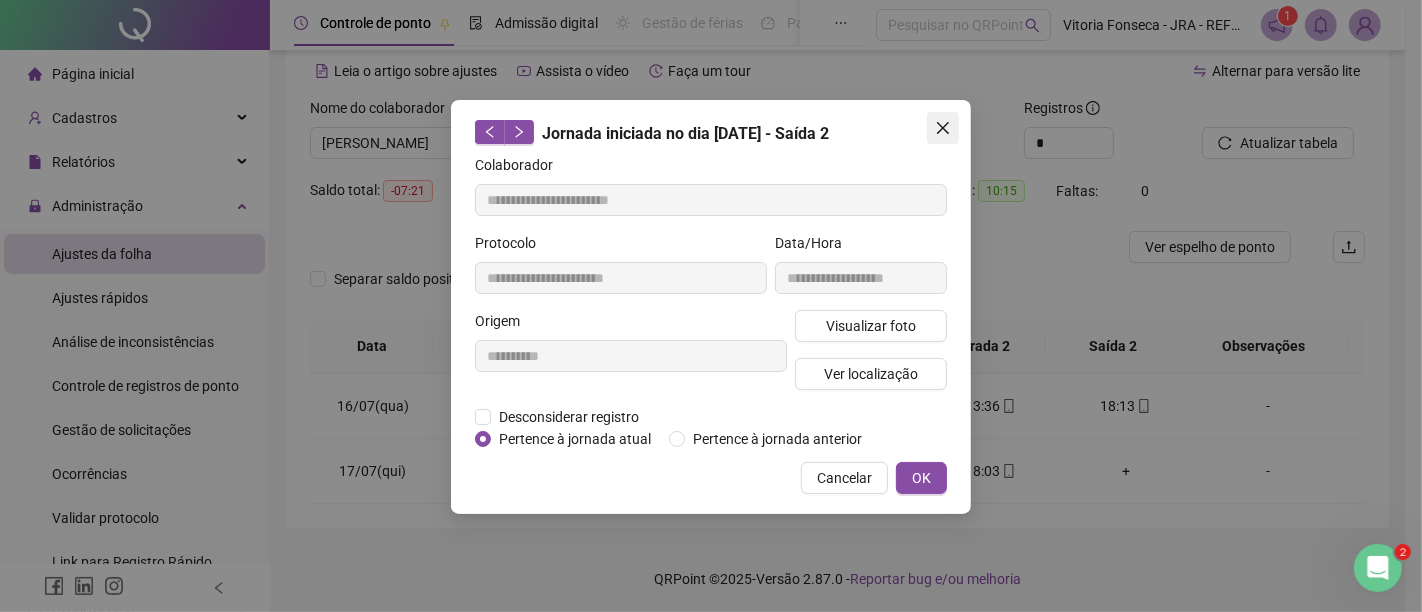 click 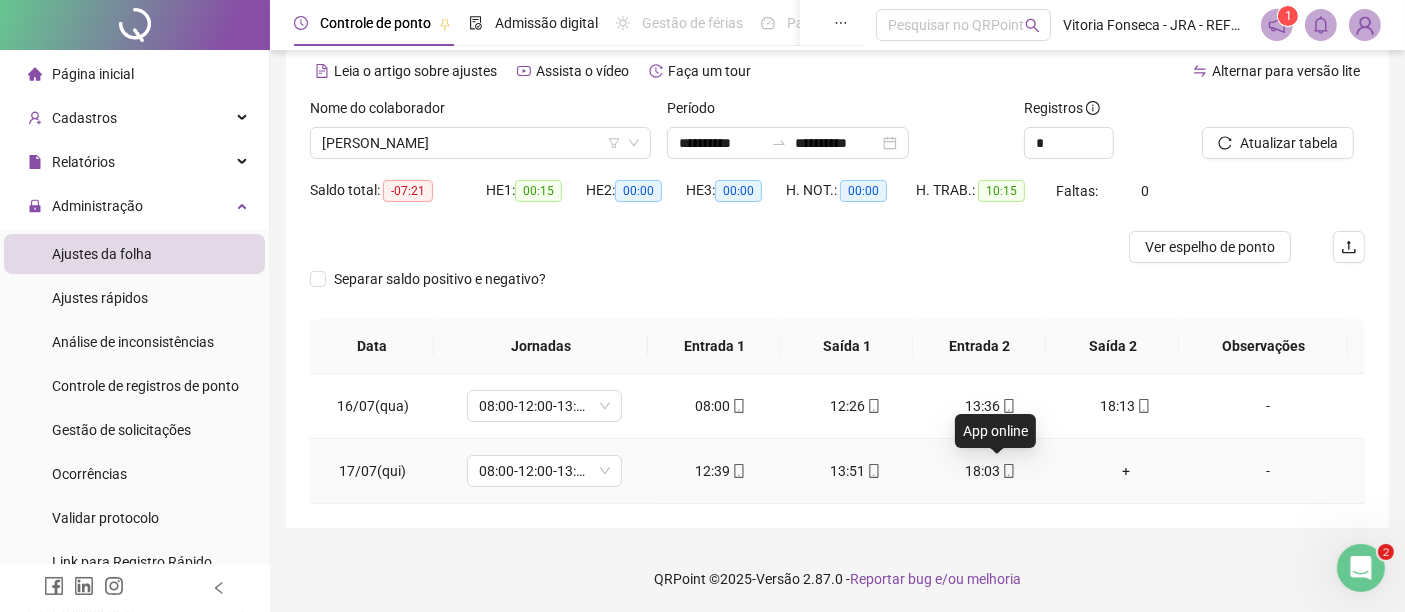 click 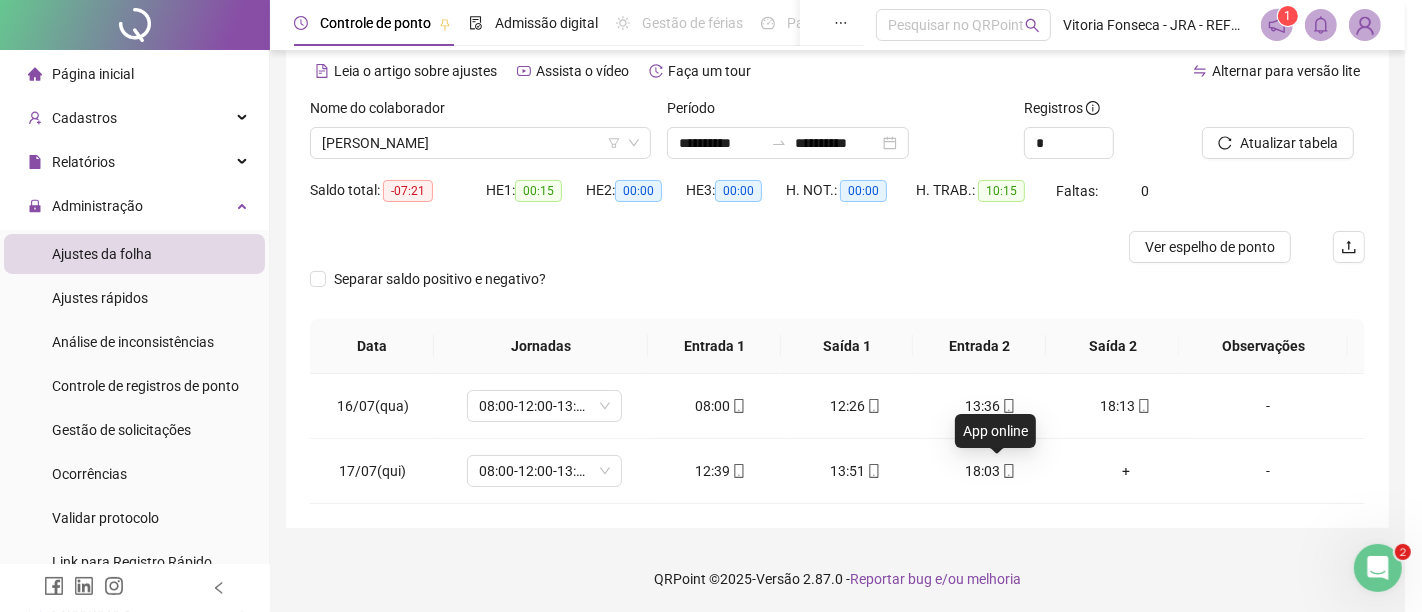 type on "**********" 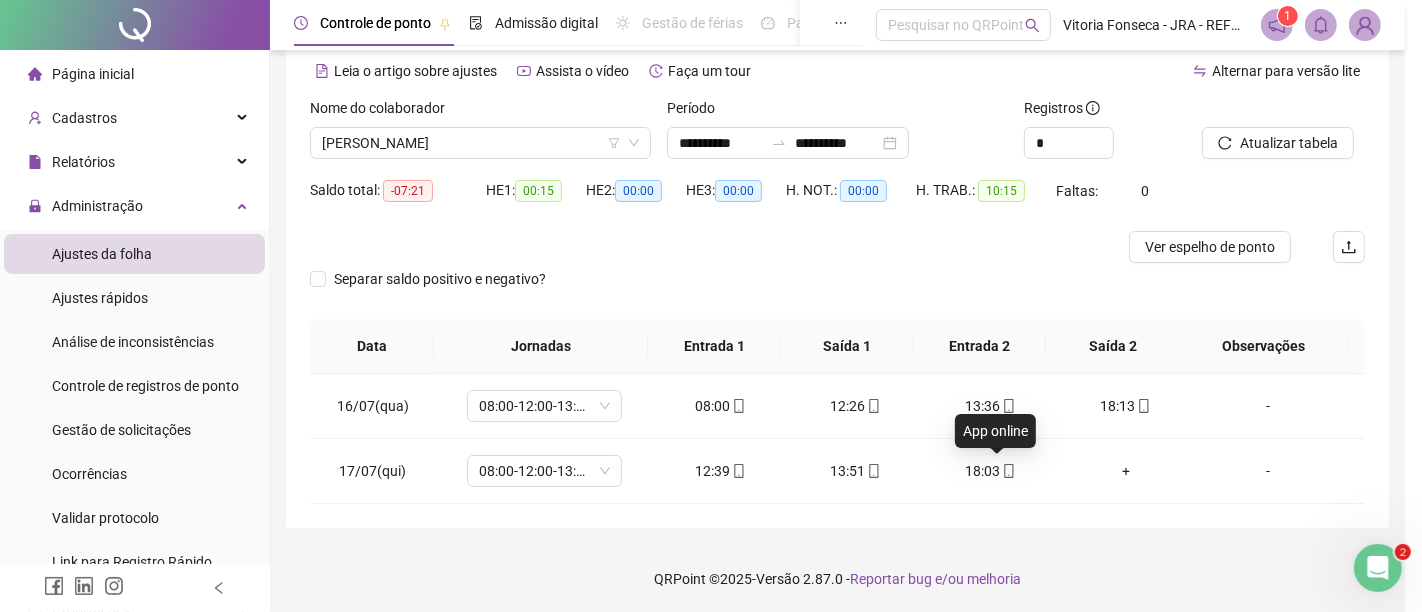 type on "**********" 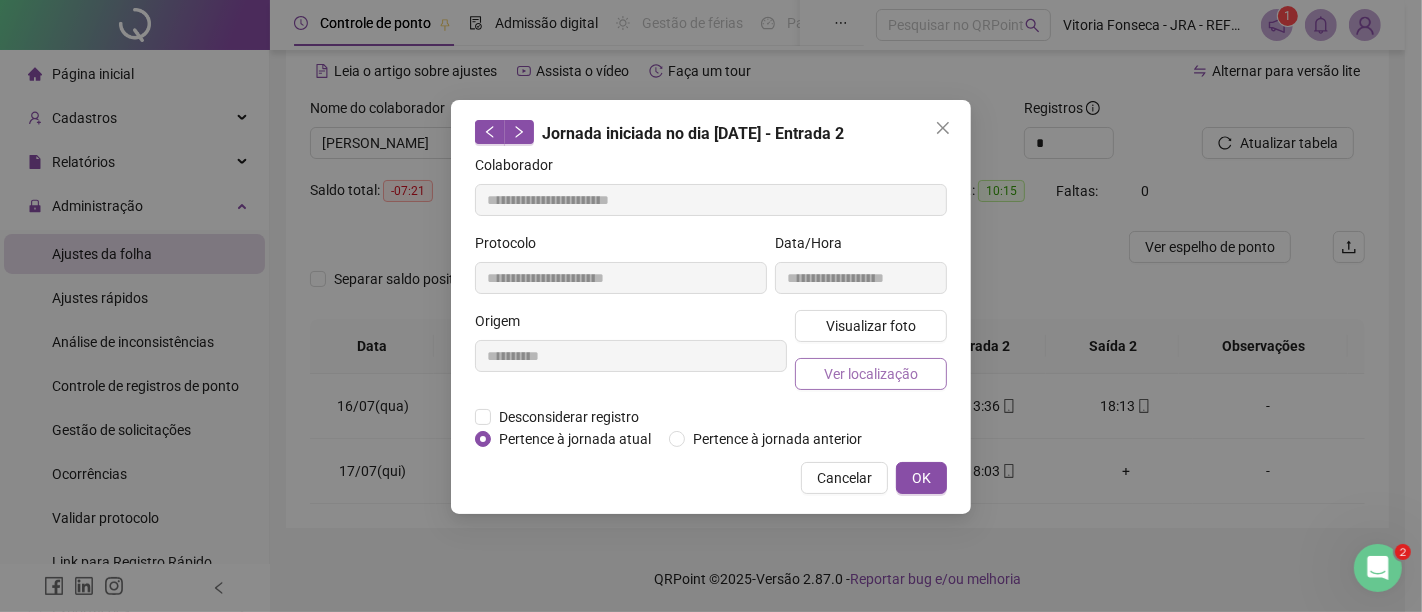 click on "Ver localização" at bounding box center (871, 374) 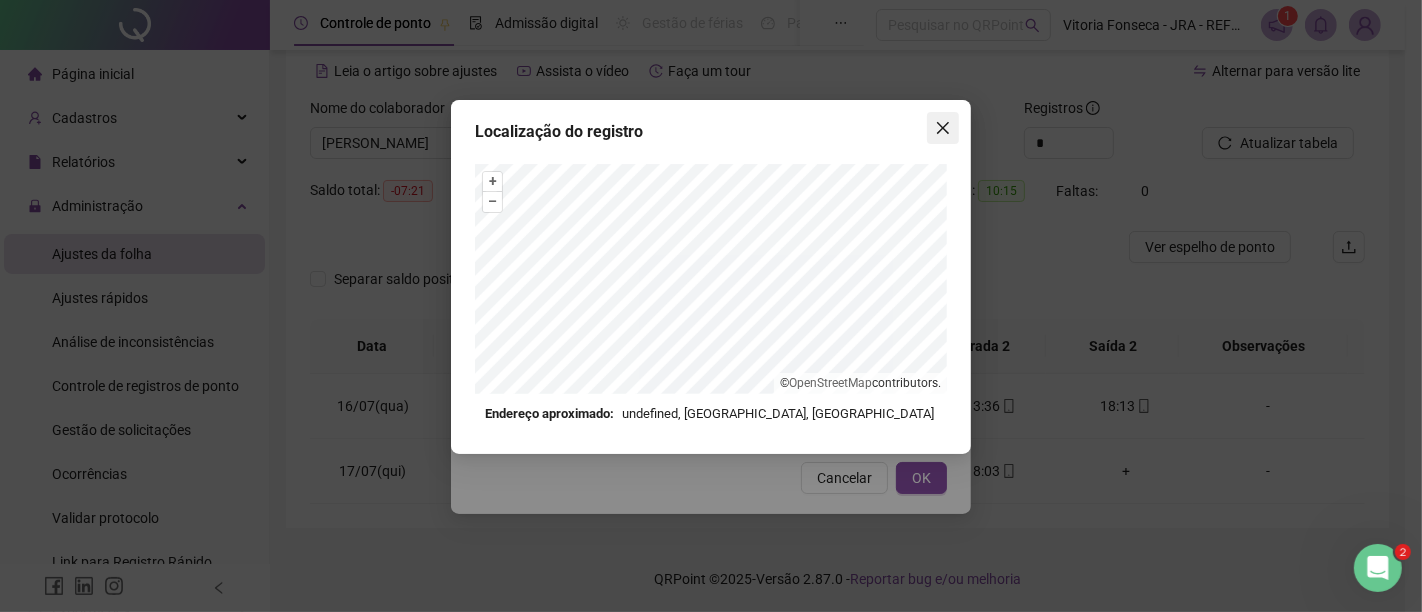 click 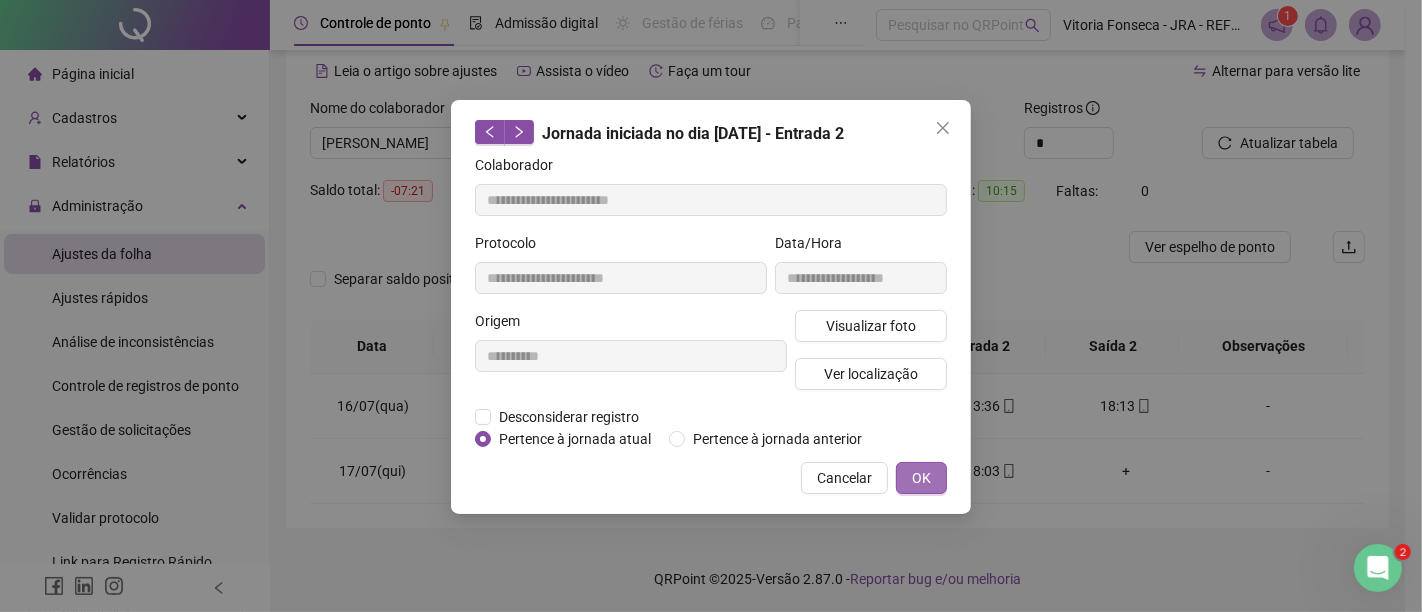 click on "OK" at bounding box center (921, 478) 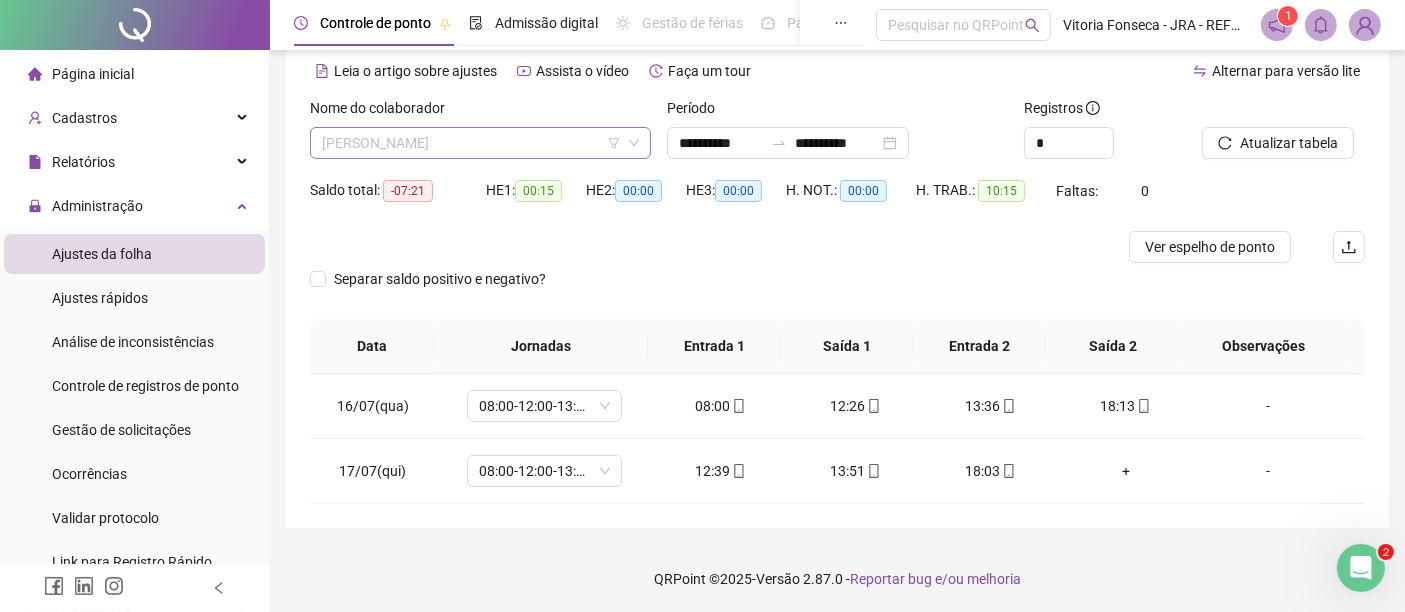 click on "[PERSON_NAME]" at bounding box center (480, 143) 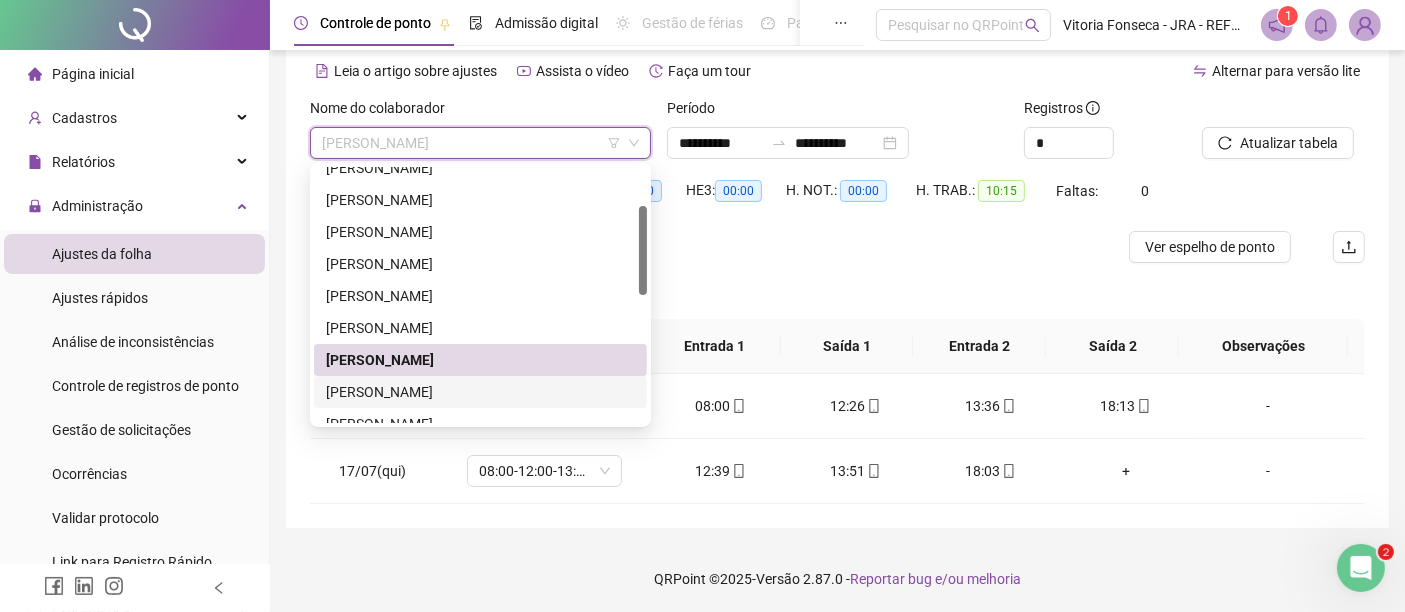 click on "[PERSON_NAME]" at bounding box center [480, 392] 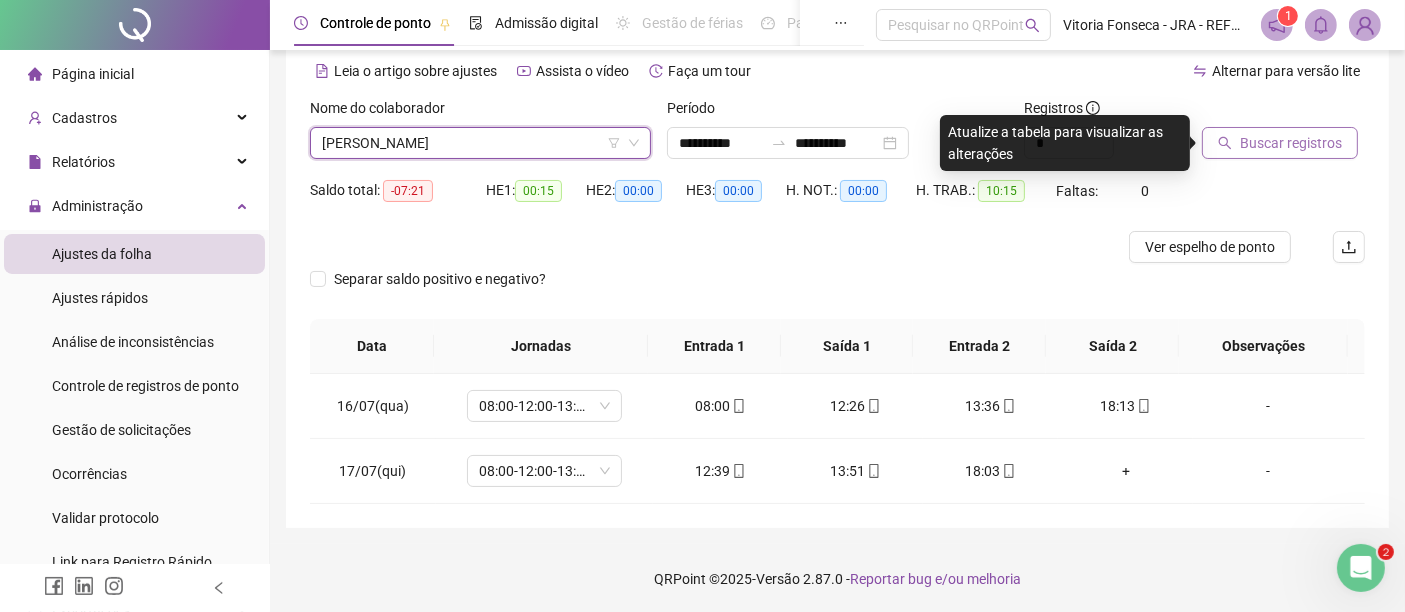 click on "Buscar registros" at bounding box center (1291, 143) 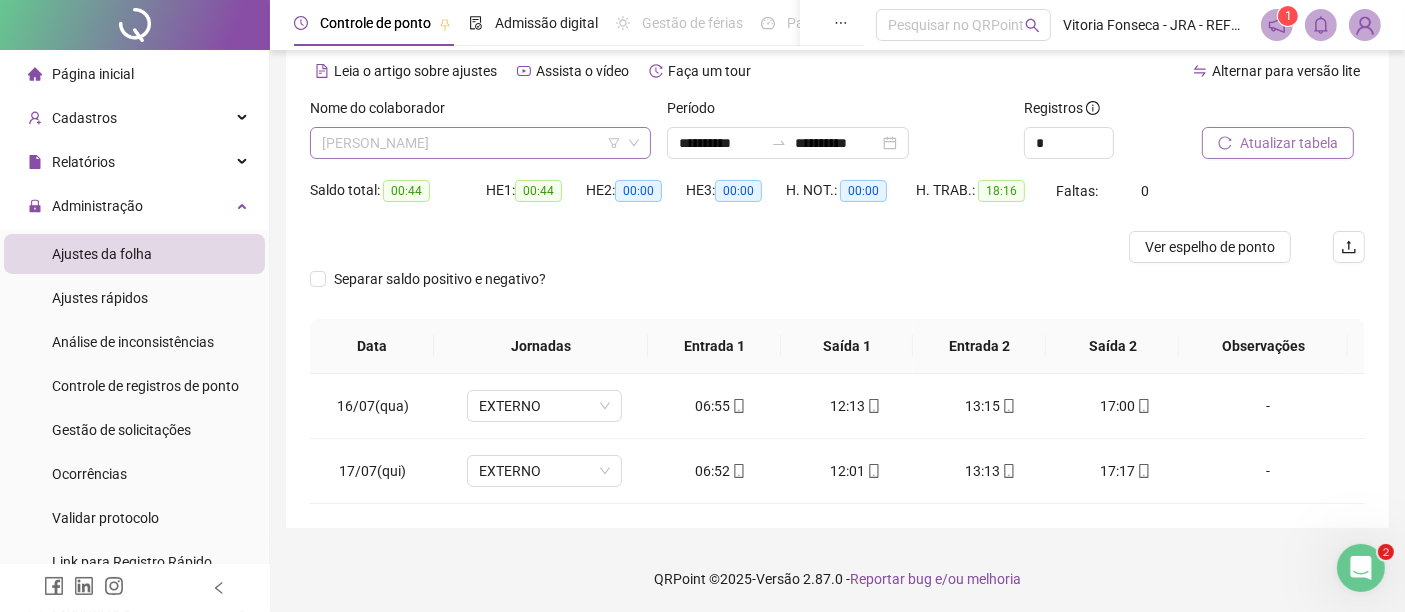 click on "[PERSON_NAME]" at bounding box center [480, 143] 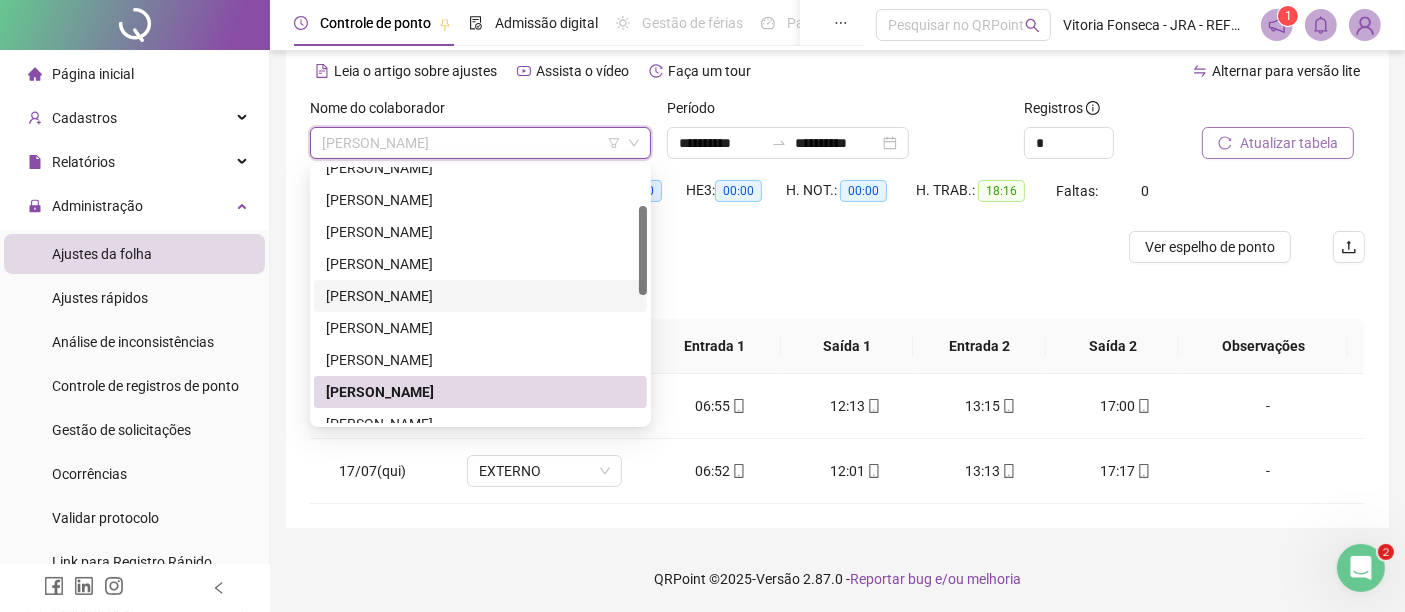 scroll, scrollTop: 222, scrollLeft: 0, axis: vertical 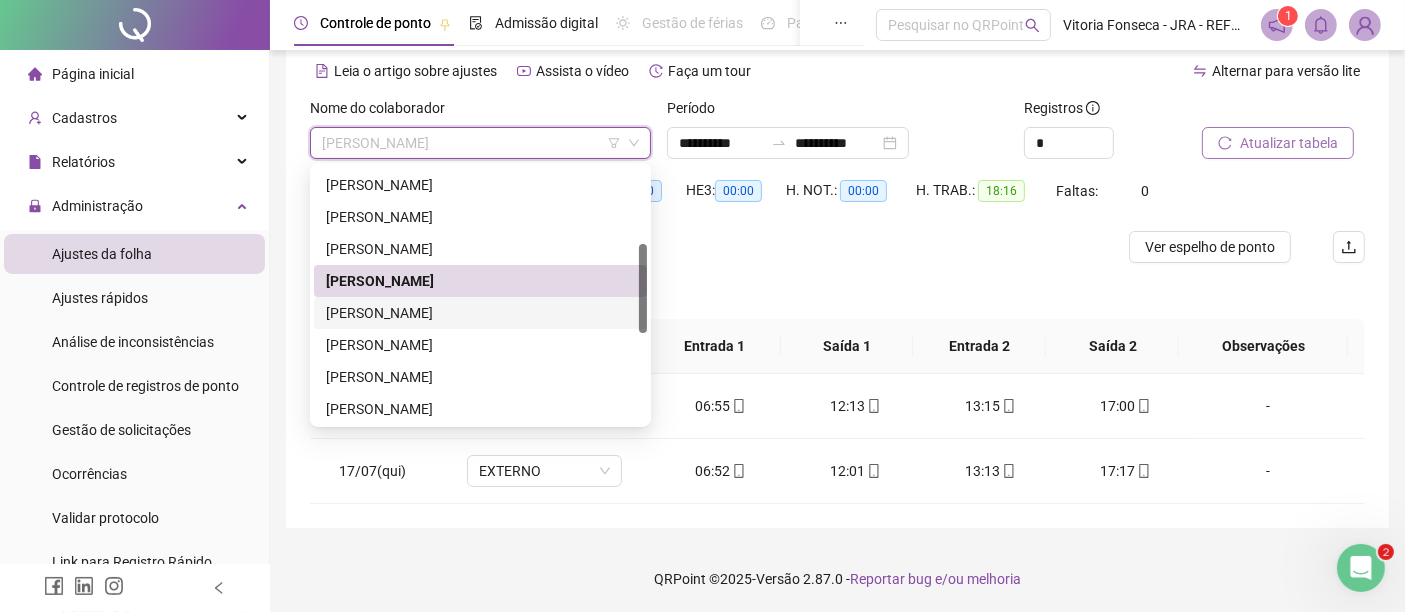 click on "[PERSON_NAME]" at bounding box center [480, 313] 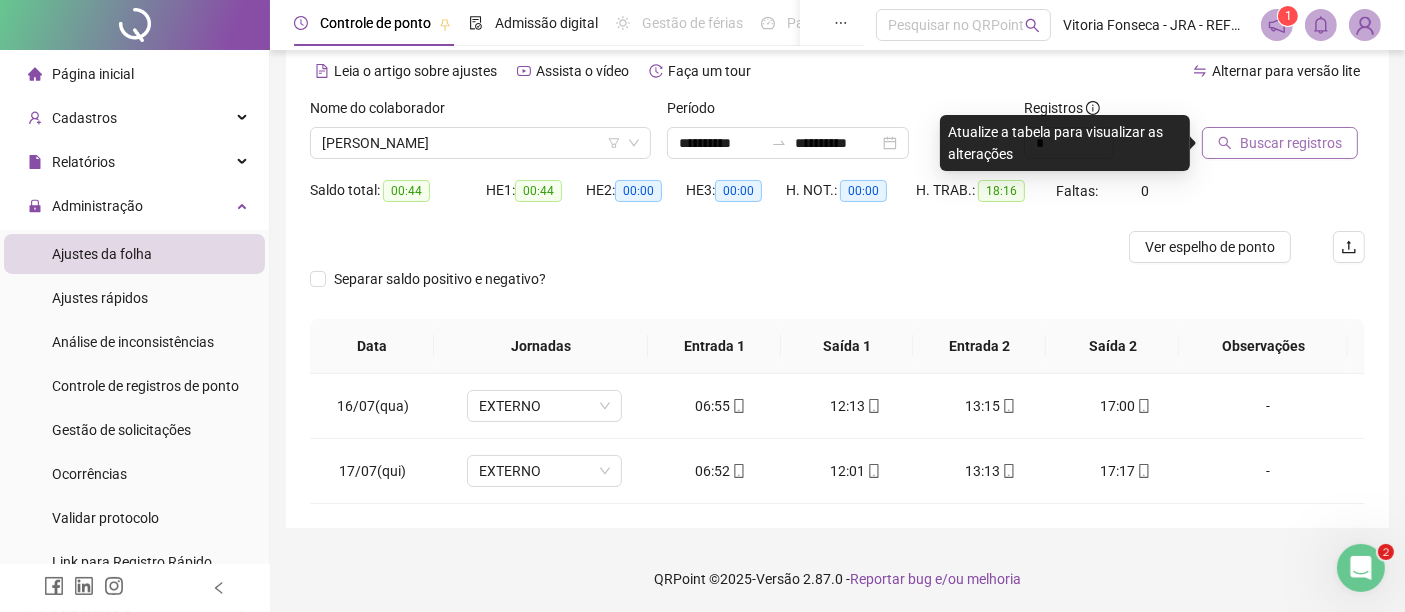 click on "Buscar registros" at bounding box center [1291, 143] 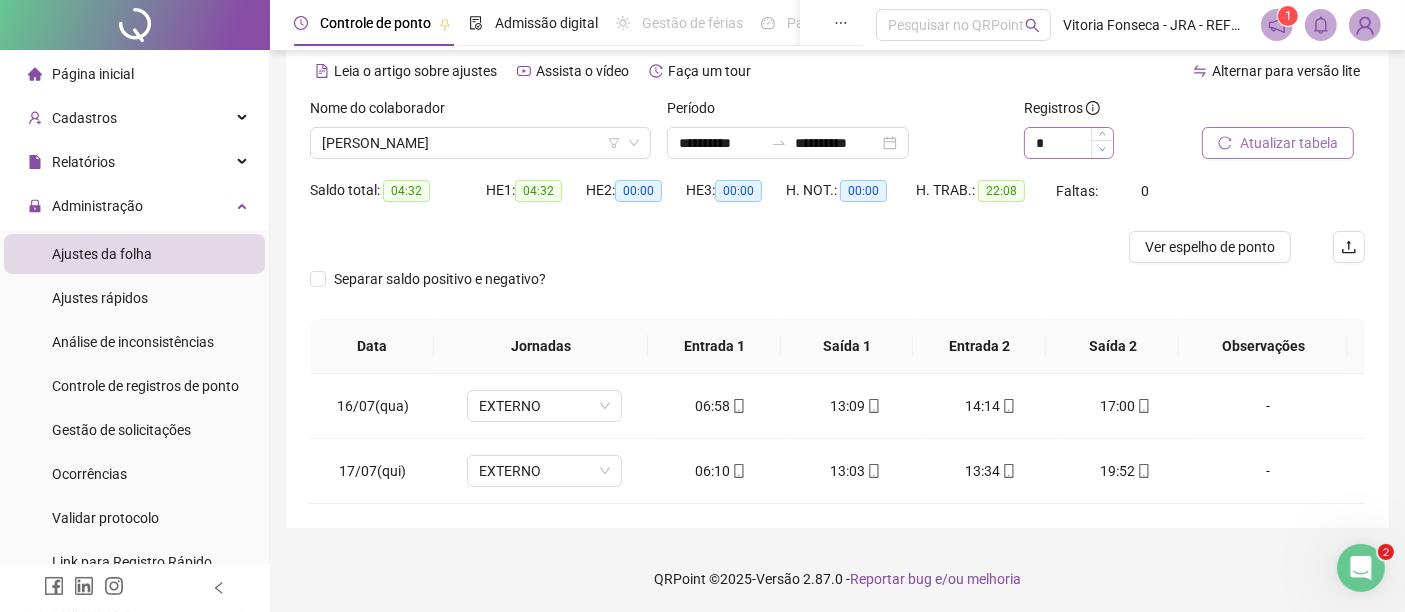 click at bounding box center (1102, 149) 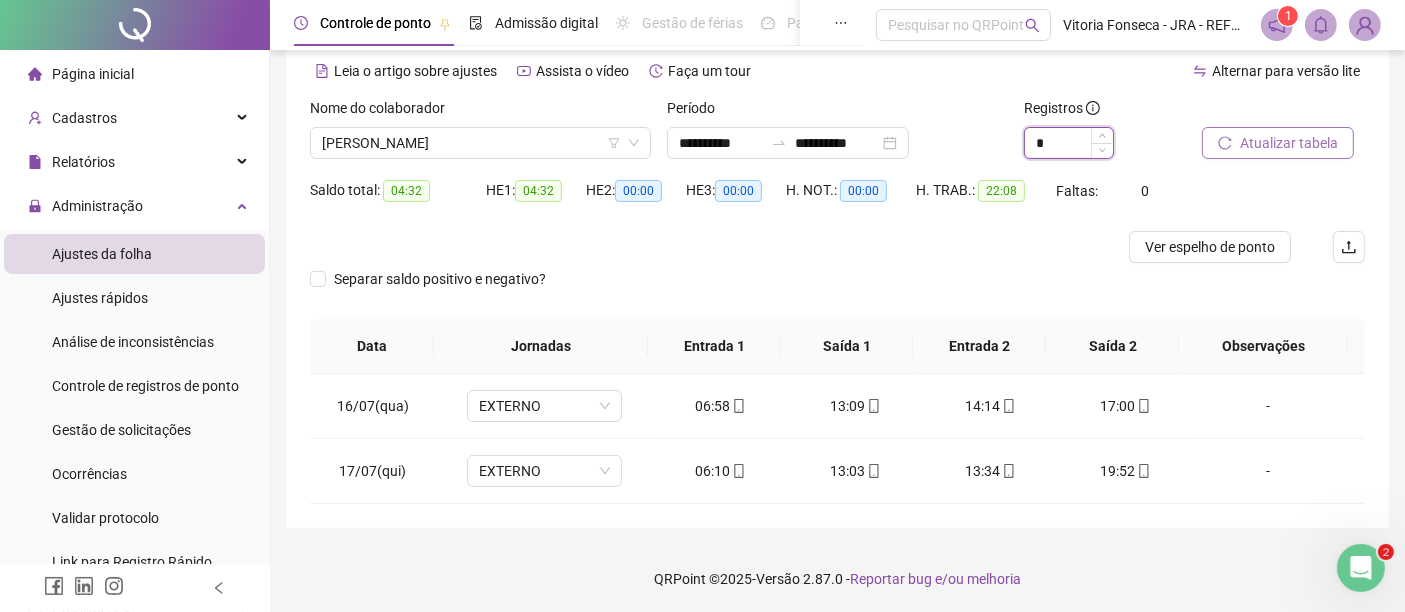 click on "*" at bounding box center (1069, 143) 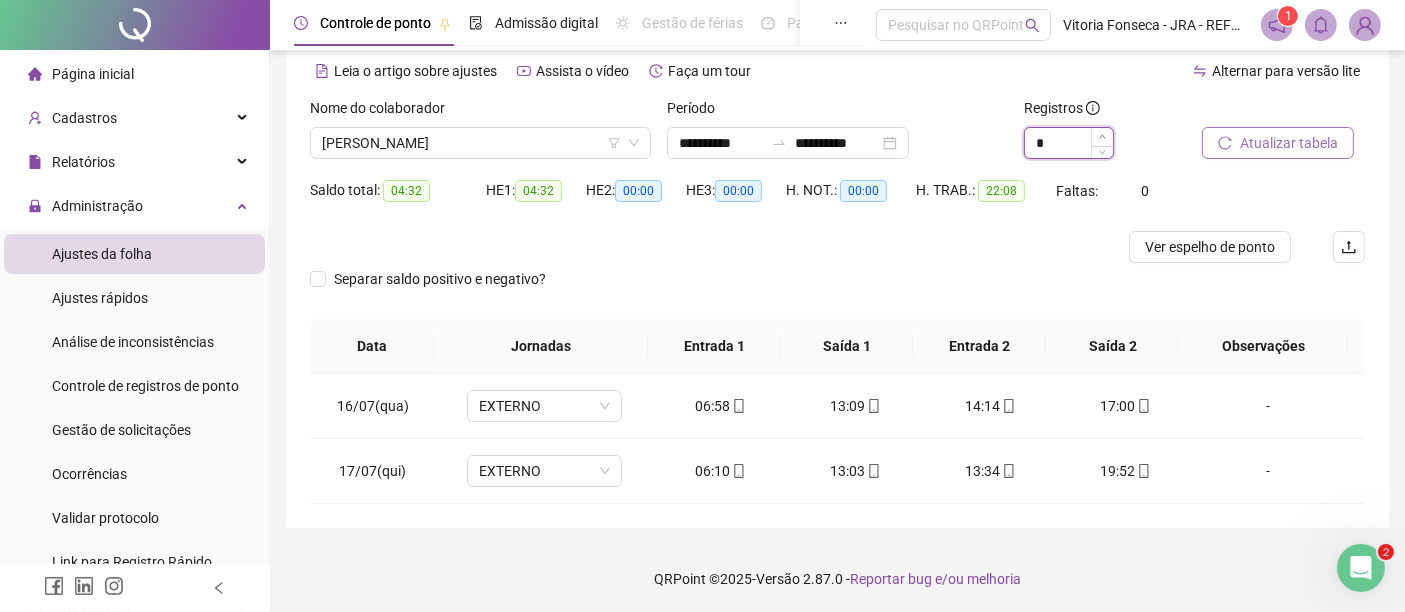 type on "*" 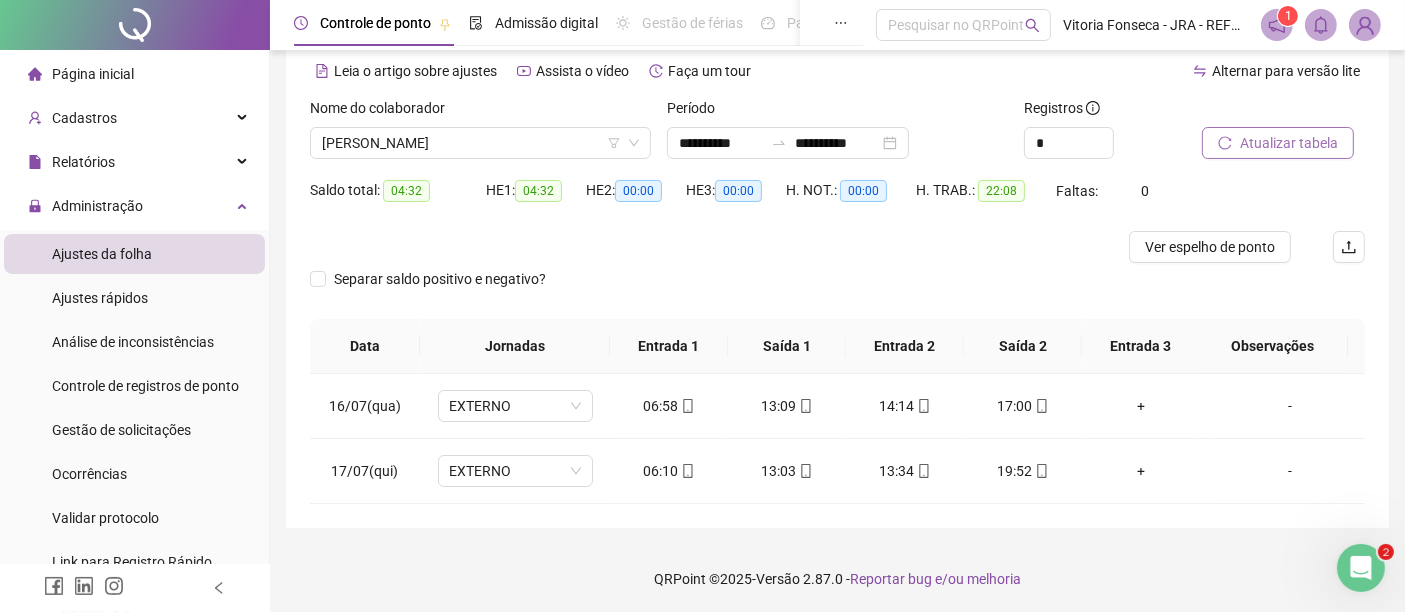 click on "Atualizar tabela" at bounding box center (1289, 143) 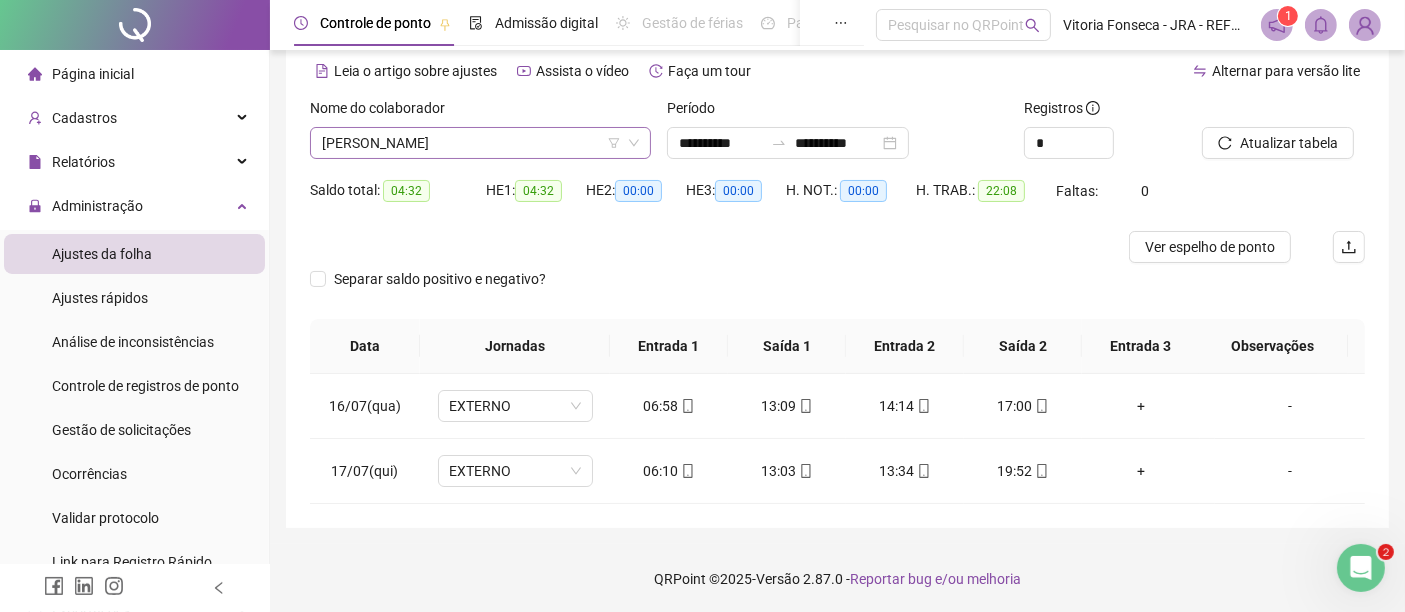 click on "[PERSON_NAME]" at bounding box center (480, 143) 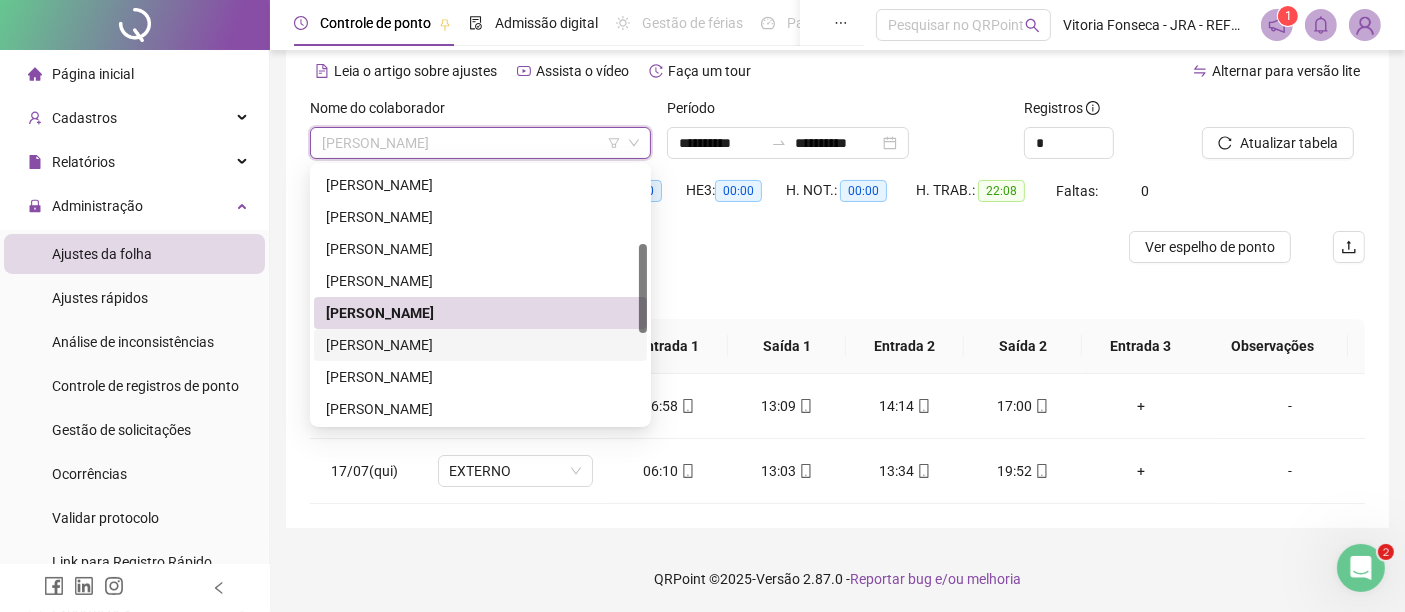 click on "[PERSON_NAME]" at bounding box center [480, 345] 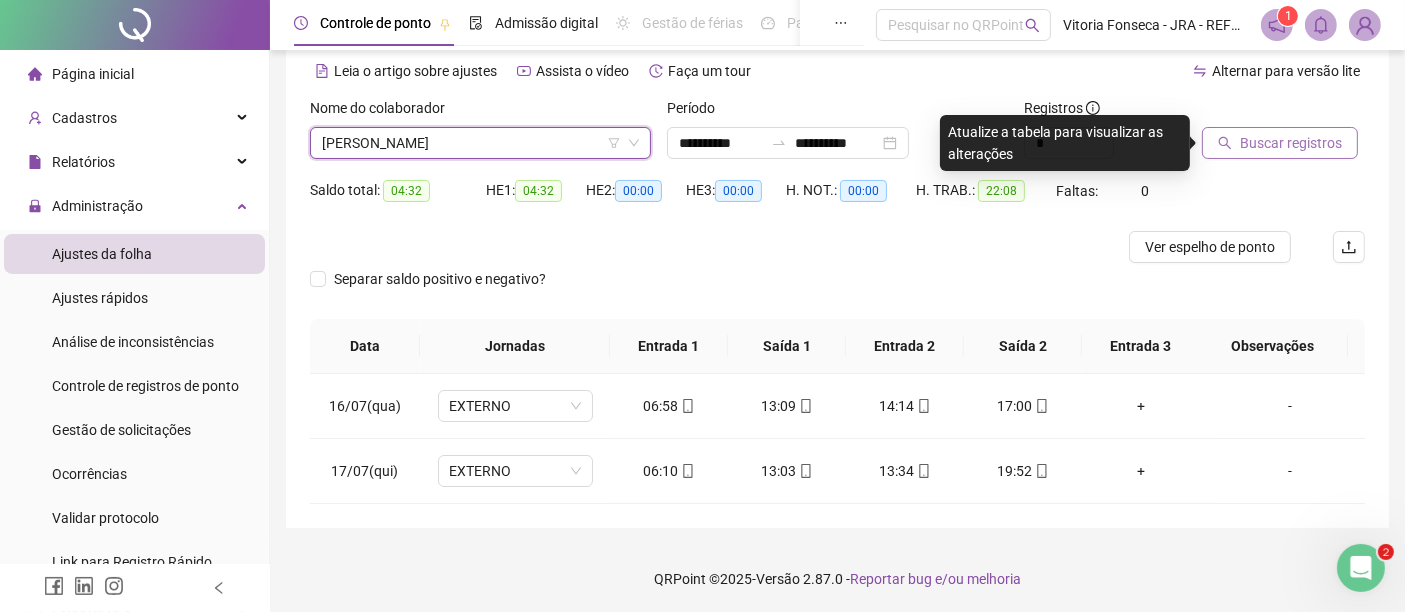click on "Buscar registros" at bounding box center (1291, 143) 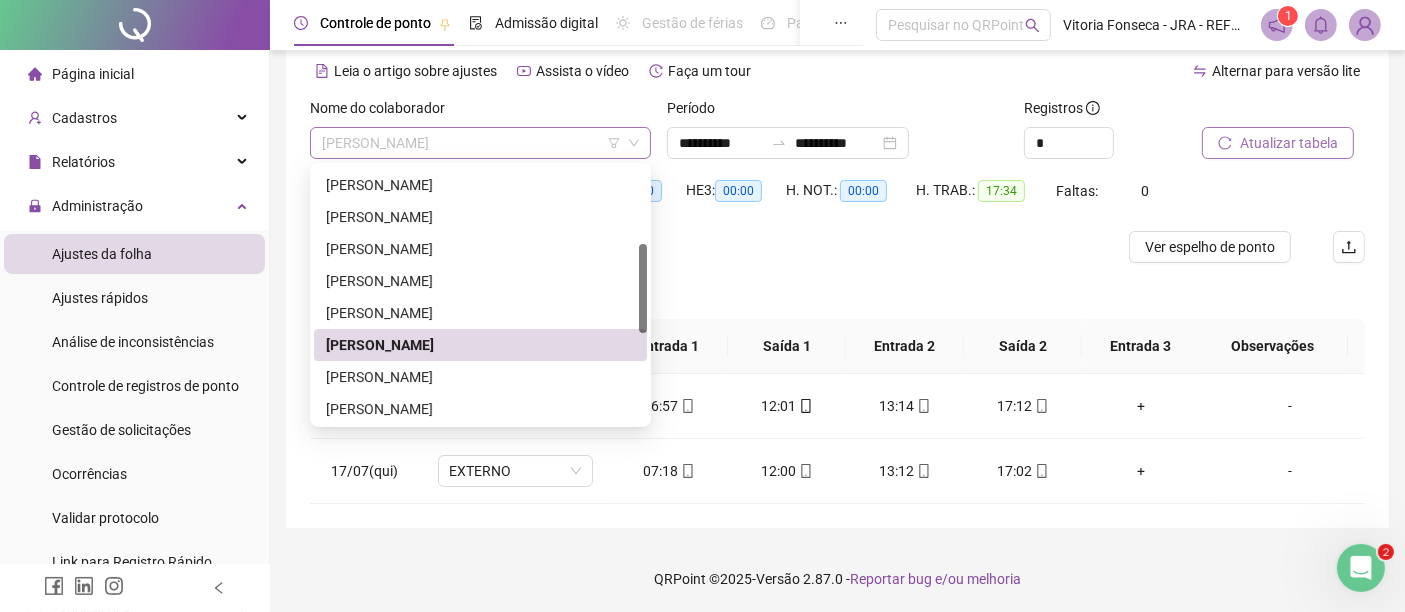 click on "[PERSON_NAME]" at bounding box center [480, 143] 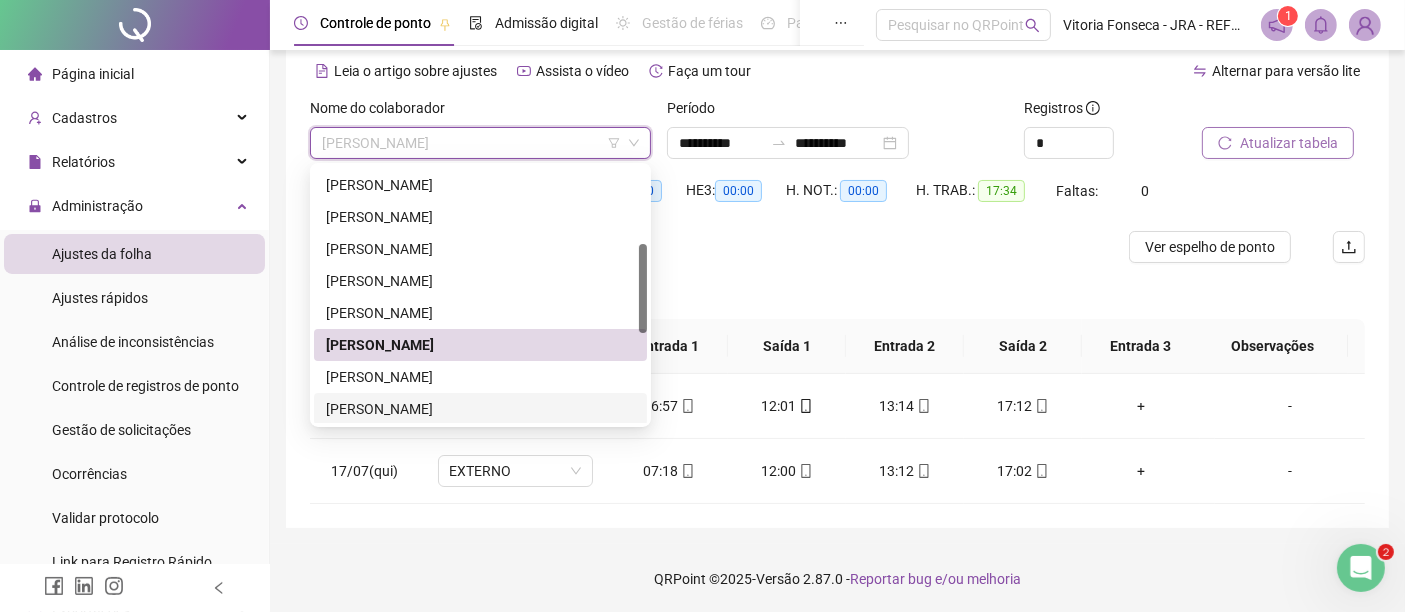 click on "[PERSON_NAME]" at bounding box center [480, 409] 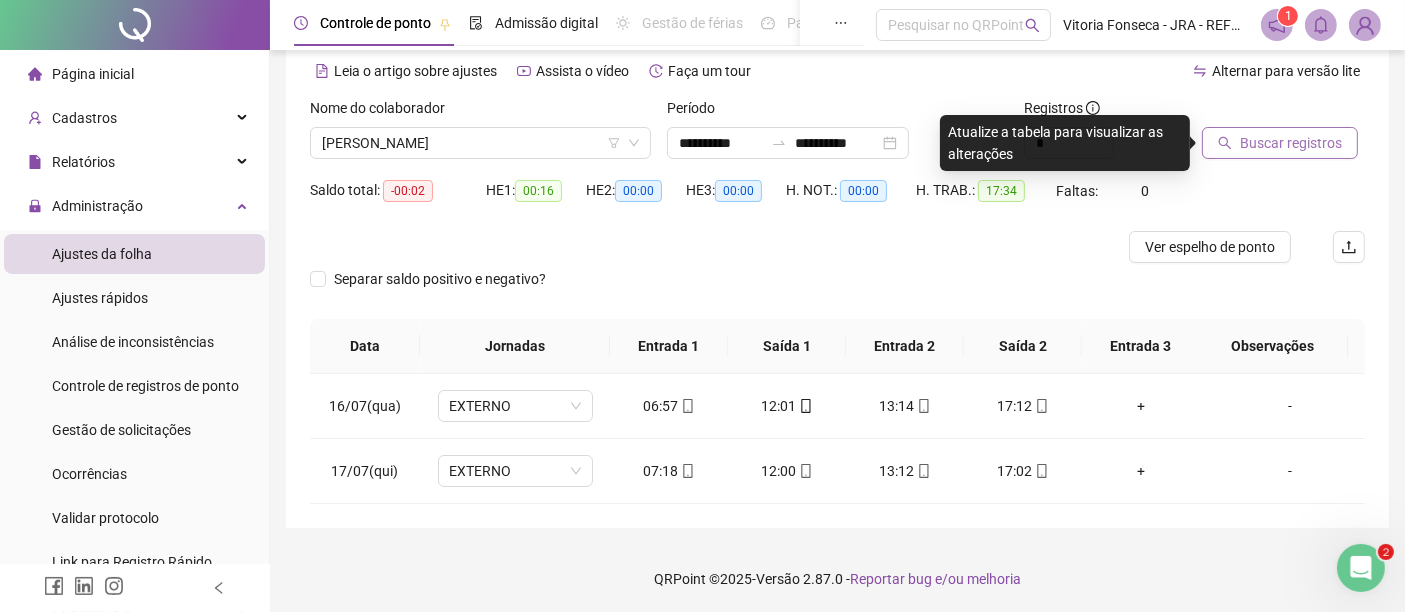 click on "Buscar registros" at bounding box center [1291, 143] 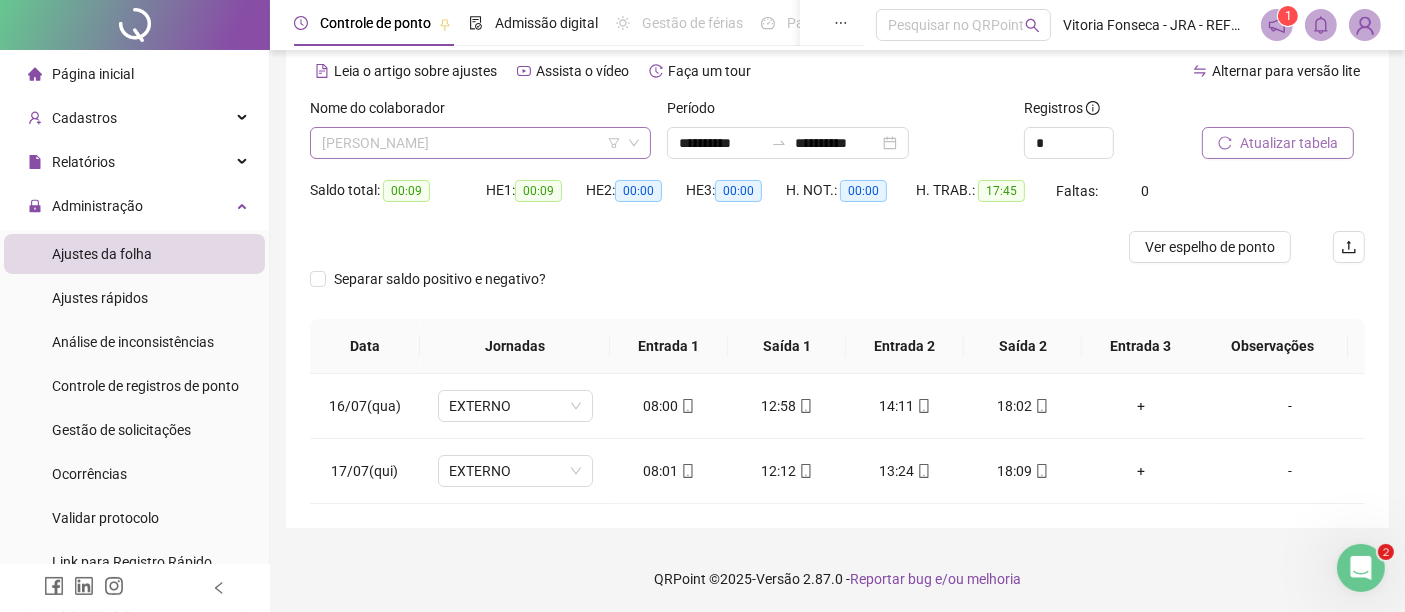 click on "[PERSON_NAME]" at bounding box center (480, 143) 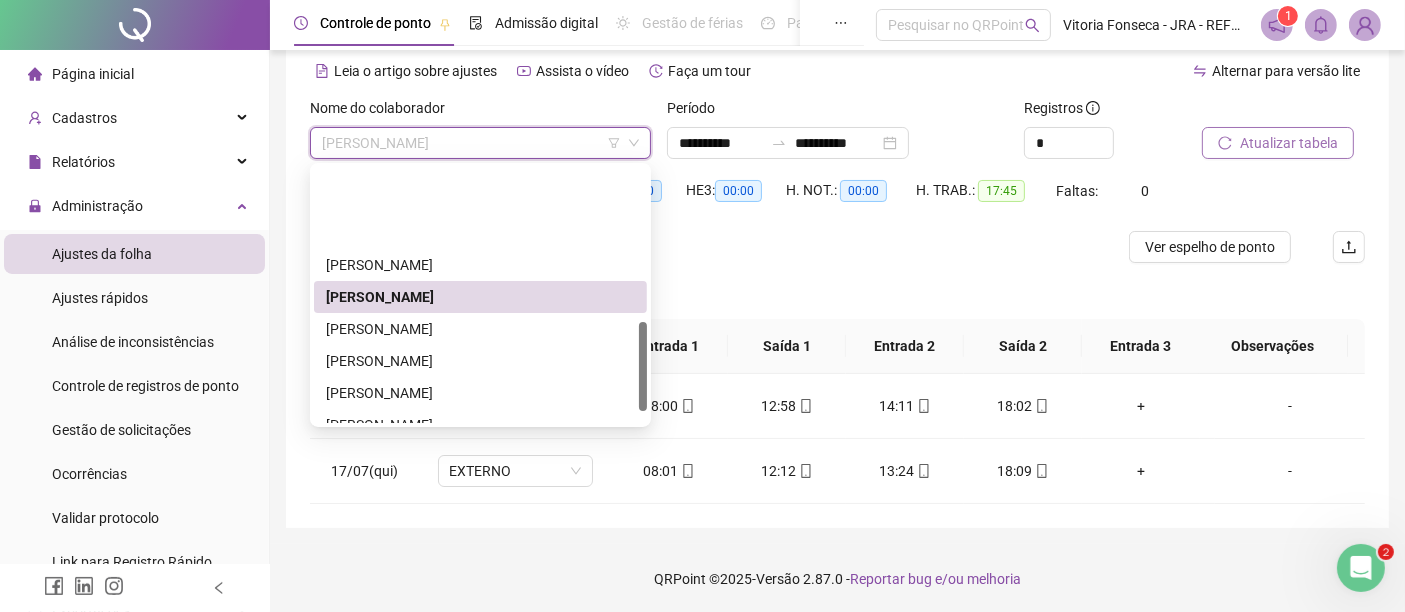 scroll, scrollTop: 445, scrollLeft: 0, axis: vertical 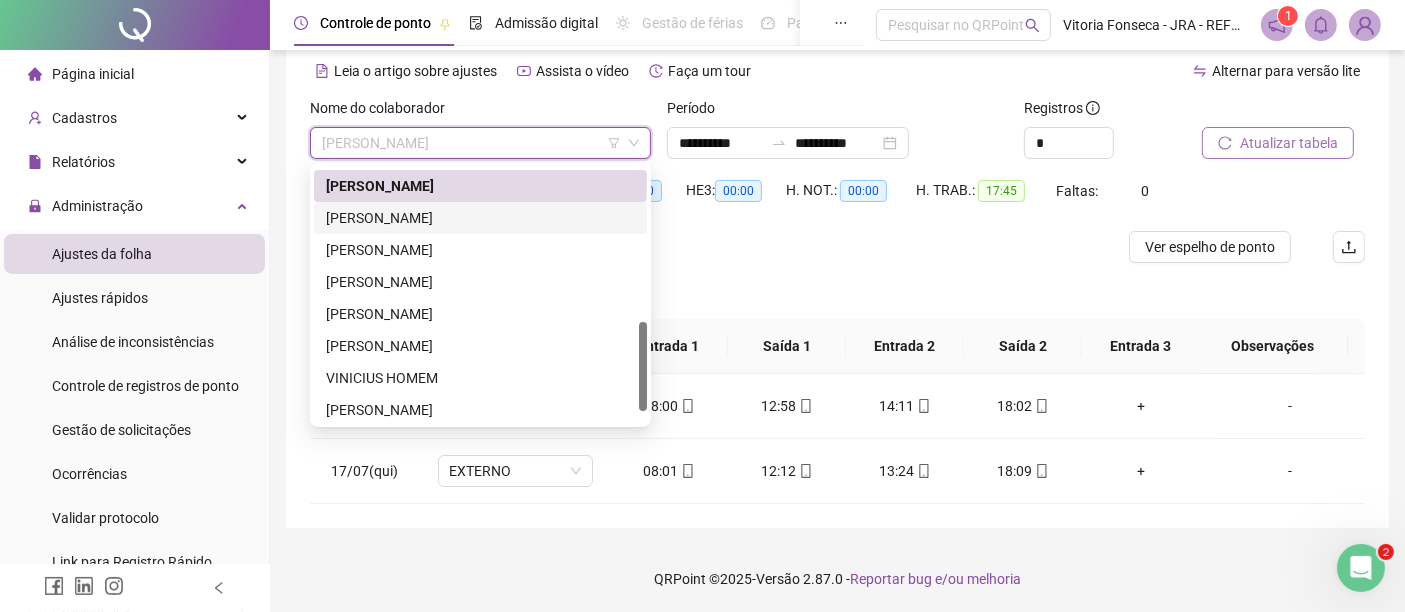 click on "[PERSON_NAME]" at bounding box center [480, 218] 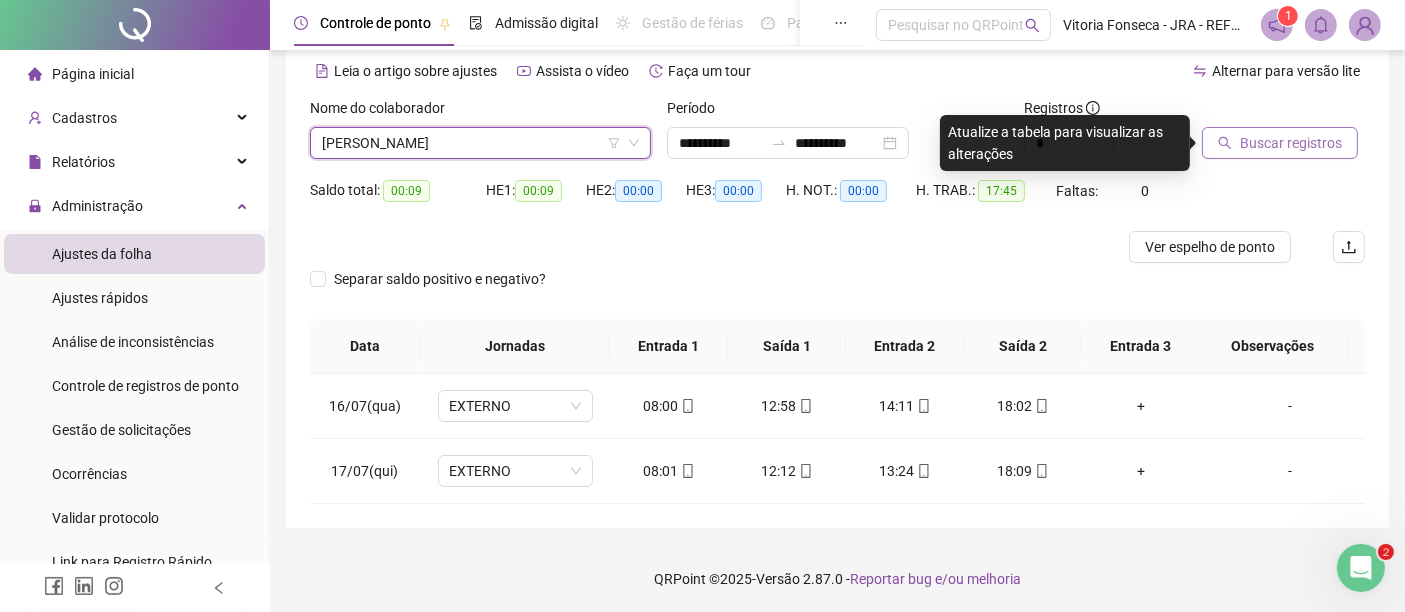 click on "Buscar registros" at bounding box center (1291, 143) 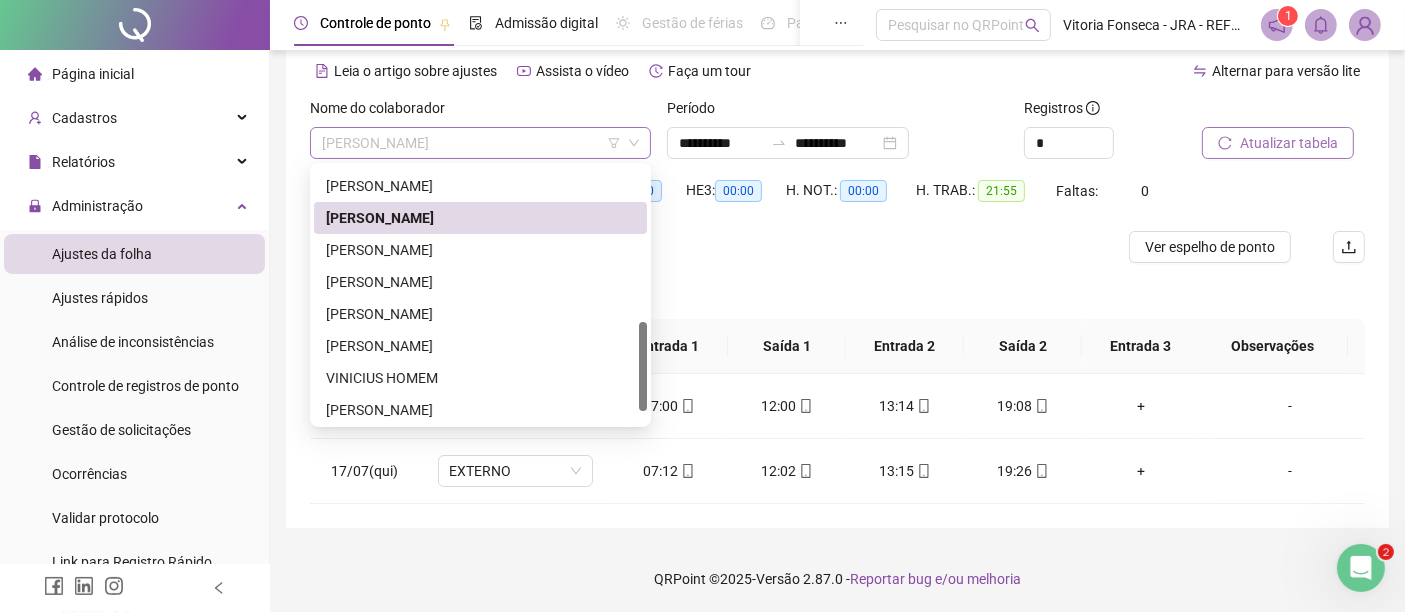 click on "[PERSON_NAME]" at bounding box center (480, 143) 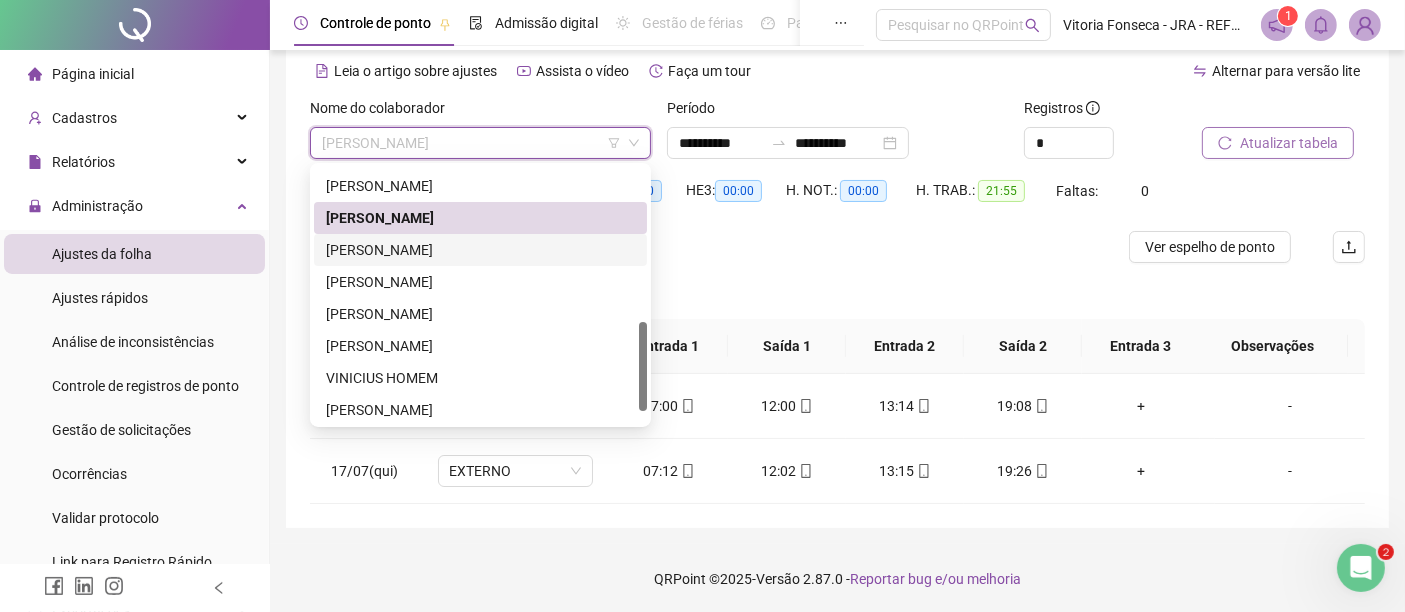 click on "[PERSON_NAME]" at bounding box center (480, 250) 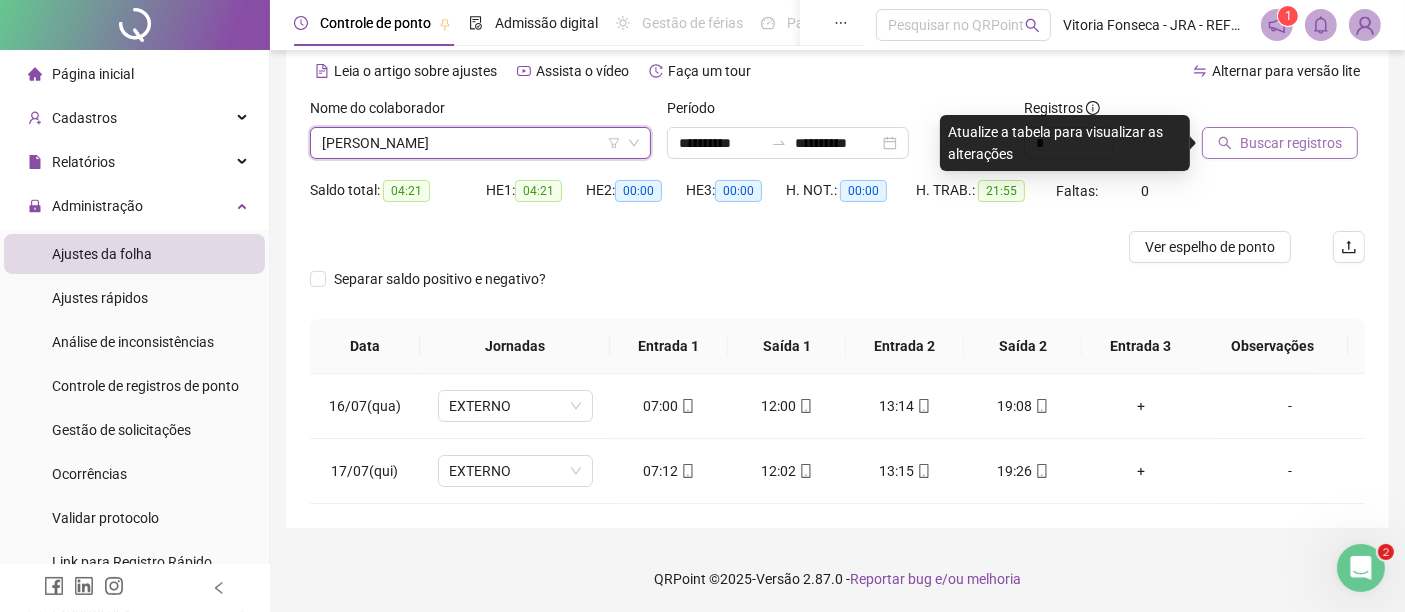 click on "Buscar registros" at bounding box center [1280, 143] 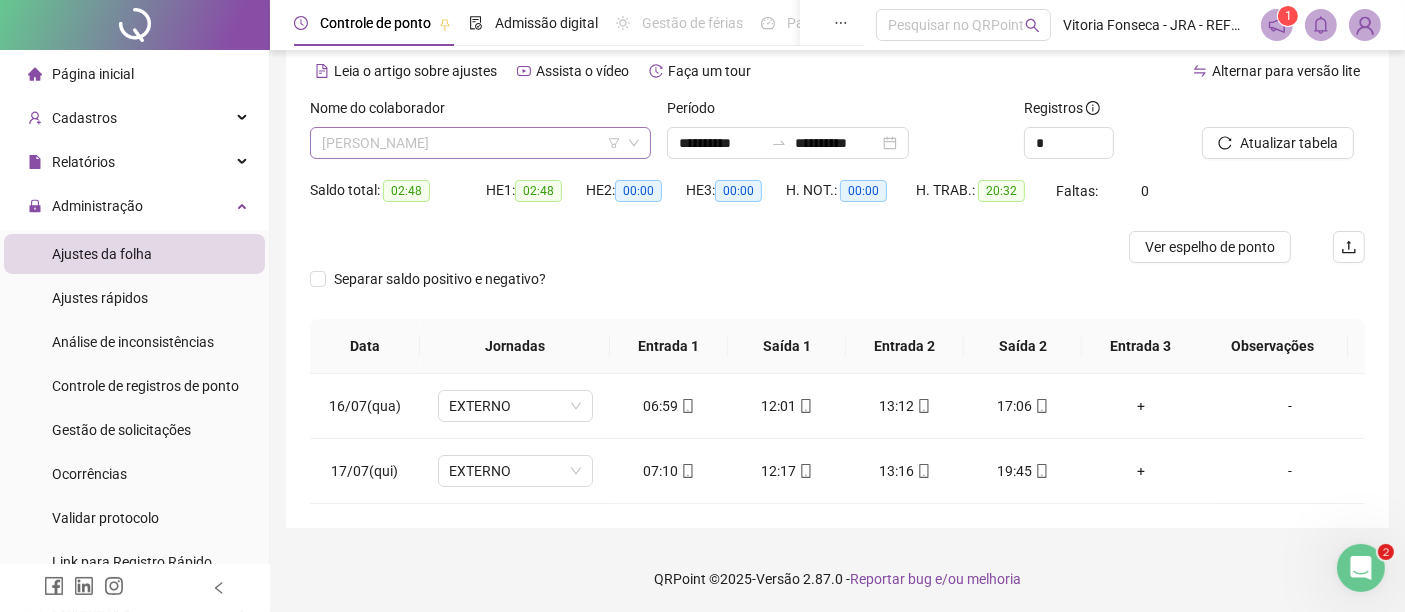 click on "[PERSON_NAME]" at bounding box center [480, 143] 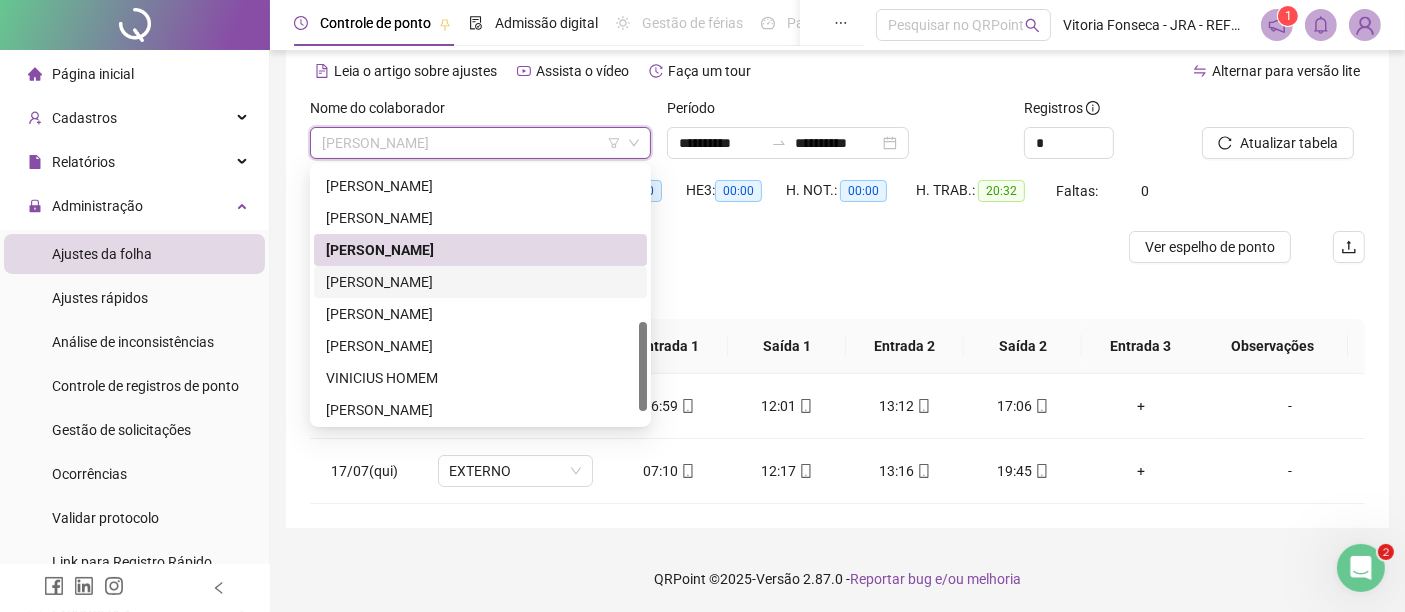 click on "[PERSON_NAME]" at bounding box center [480, 282] 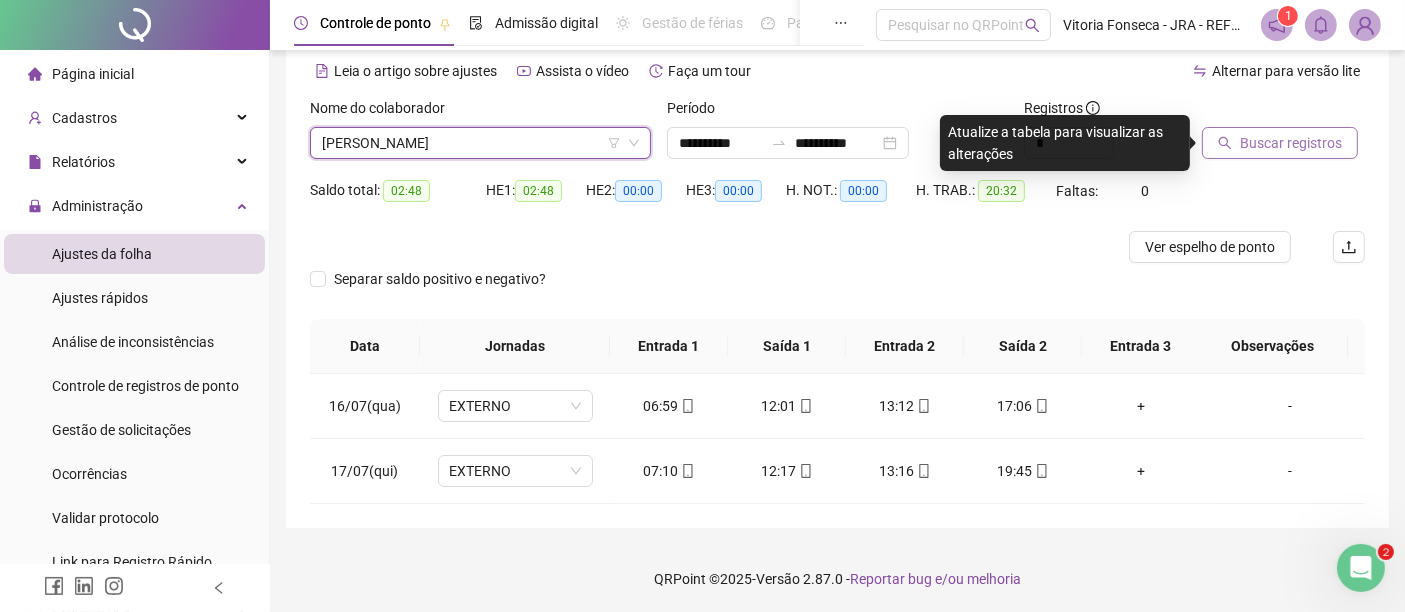 click on "Buscar registros" at bounding box center (1291, 143) 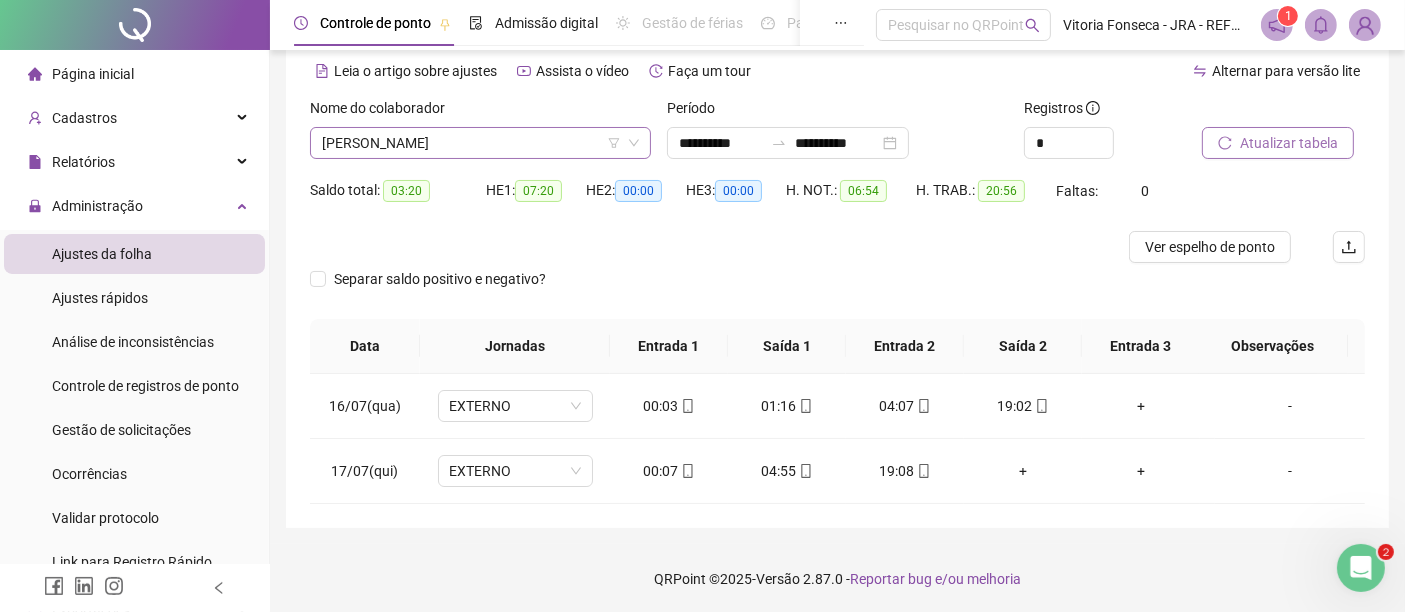 click on "[PERSON_NAME]" at bounding box center (480, 143) 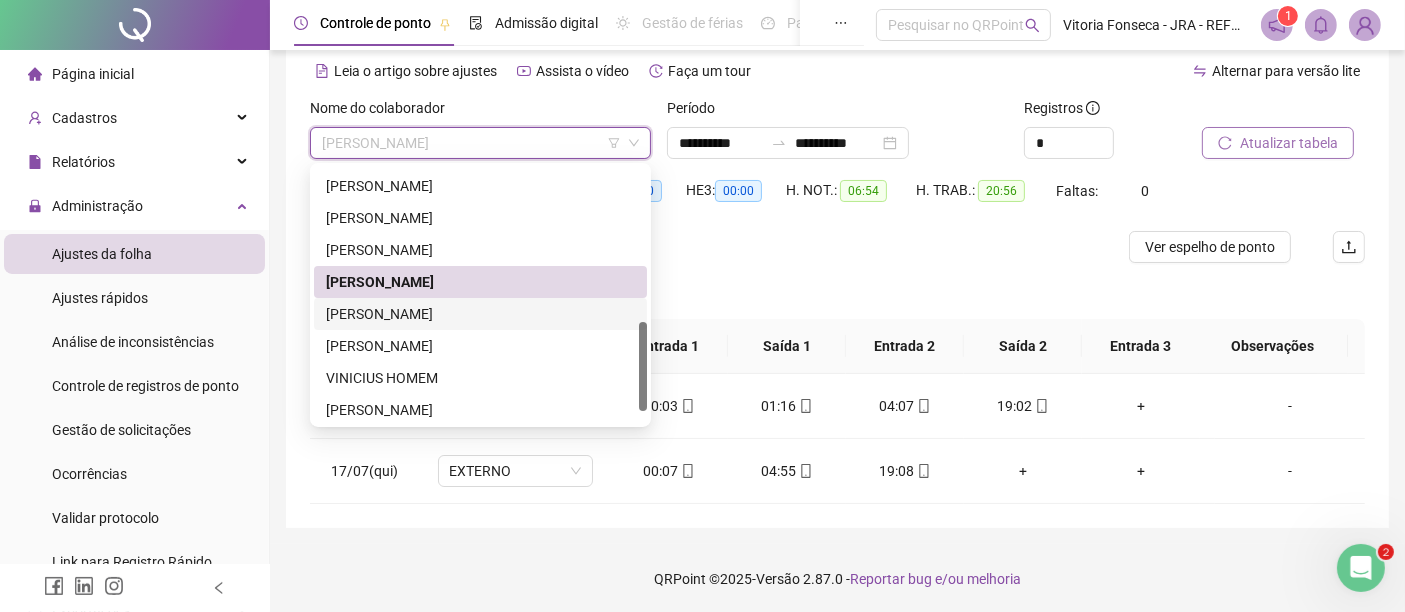 click on "[PERSON_NAME]" at bounding box center (480, 314) 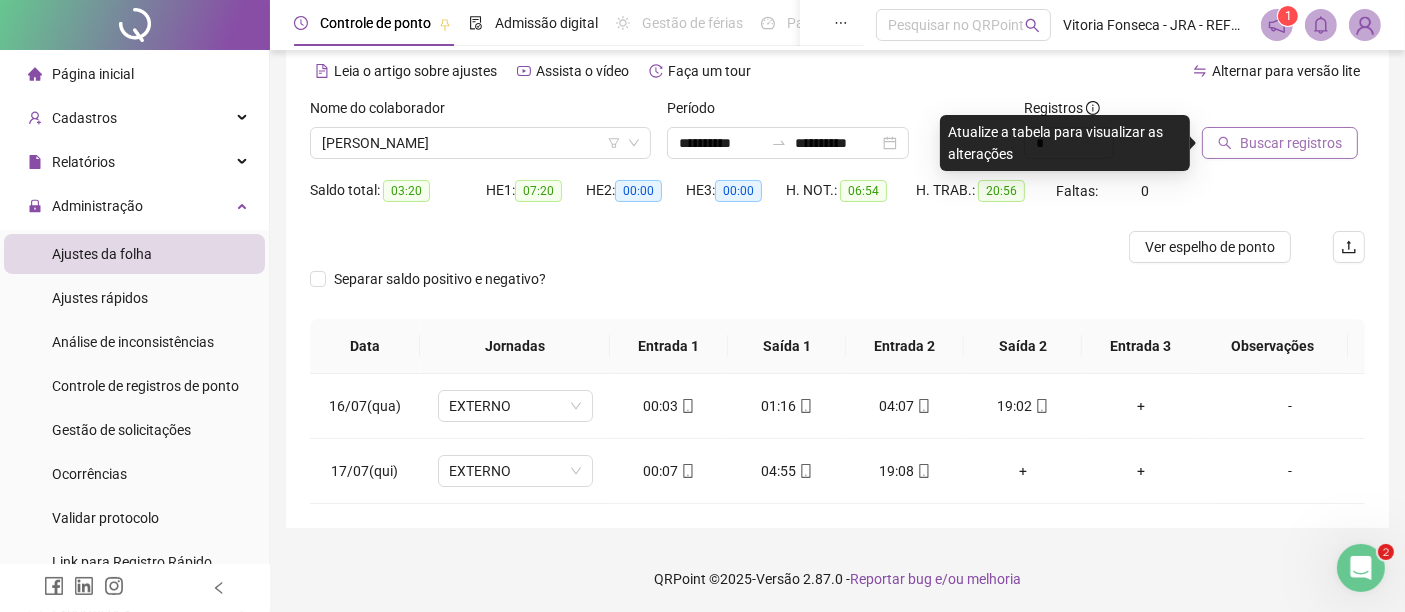 click on "Buscar registros" at bounding box center (1291, 143) 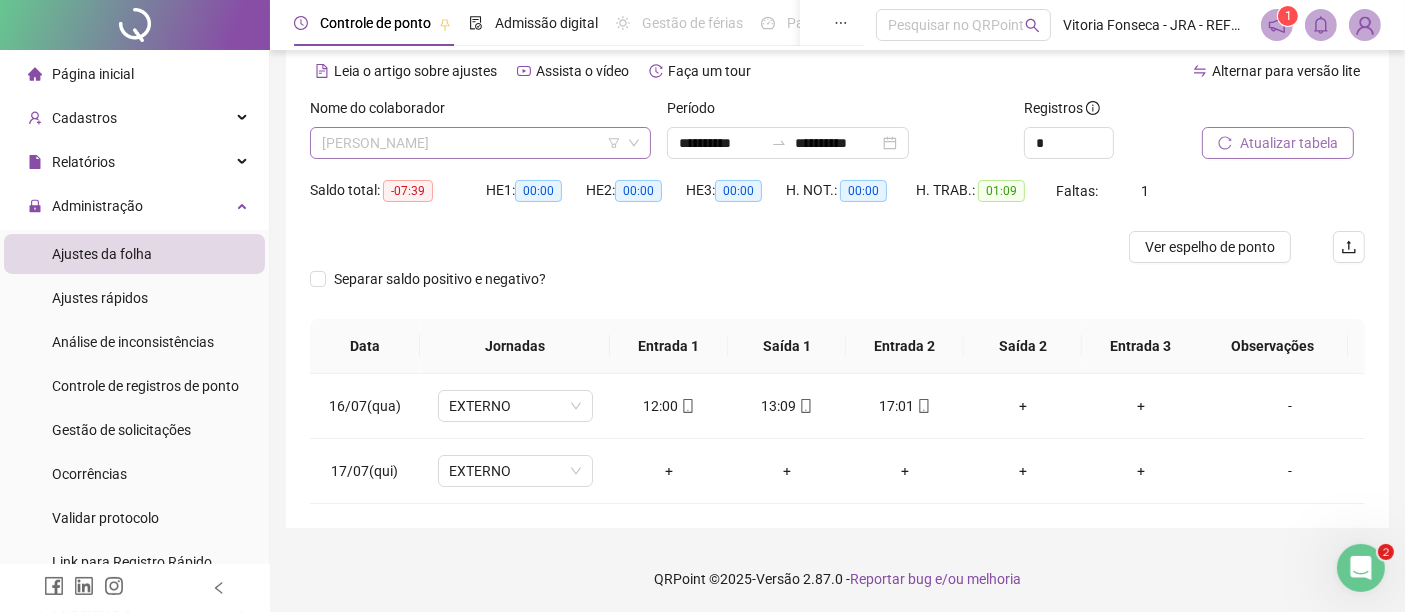 click on "[PERSON_NAME]" at bounding box center [480, 143] 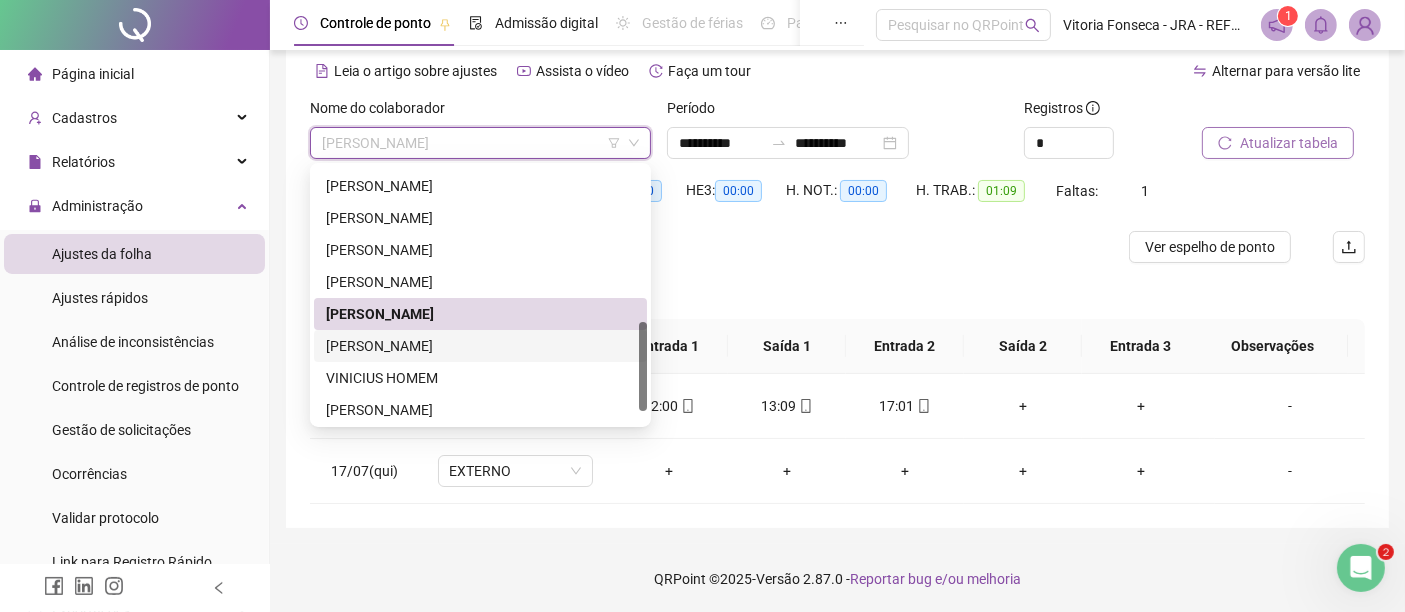 click on "[PERSON_NAME]" at bounding box center (480, 346) 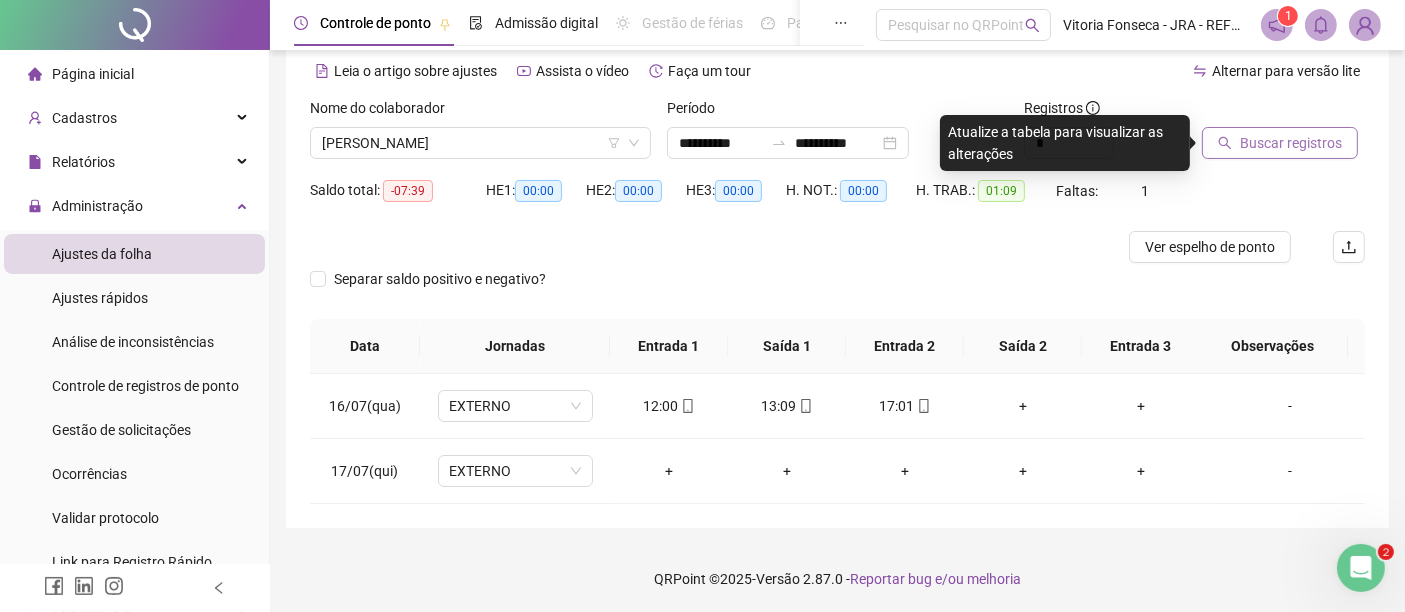click on "Buscar registros" at bounding box center (1291, 143) 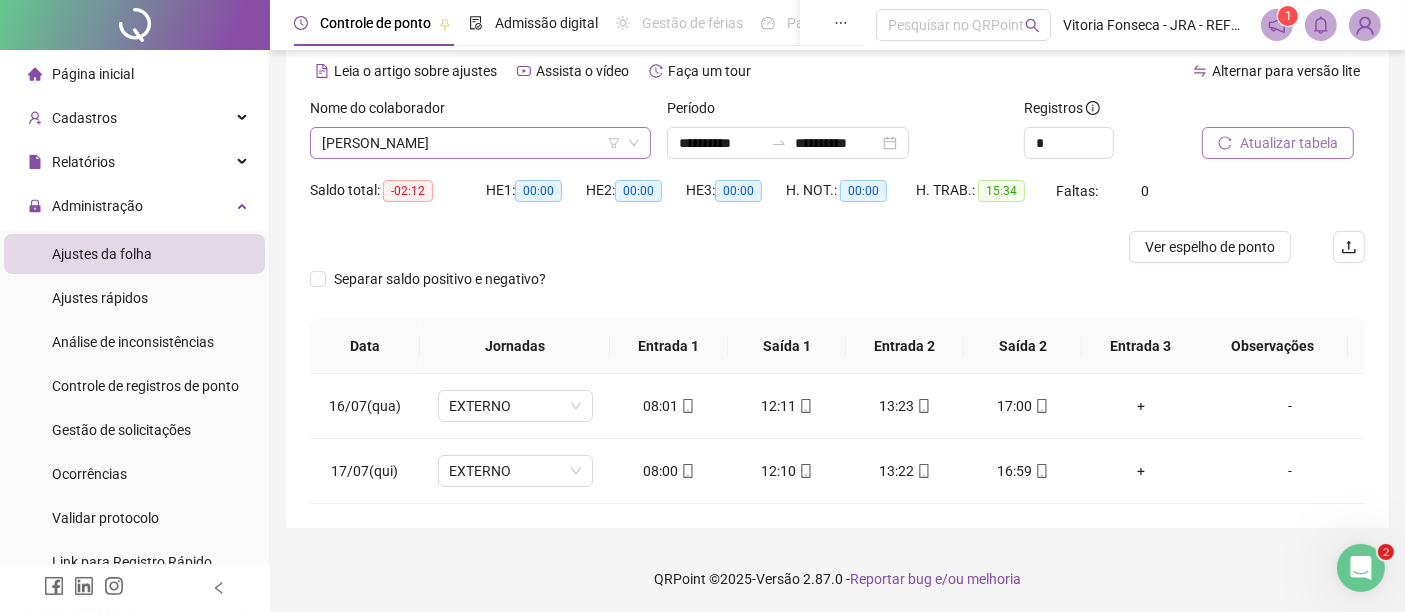 click on "[PERSON_NAME]" at bounding box center (480, 143) 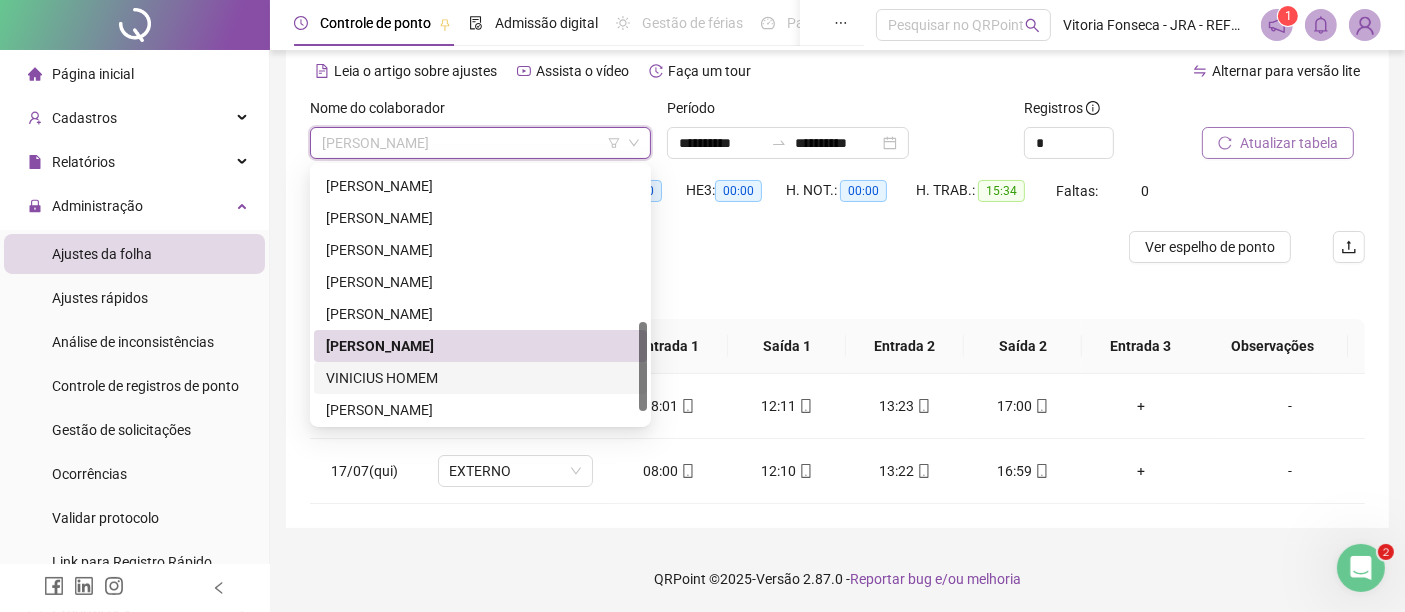 scroll, scrollTop: 480, scrollLeft: 0, axis: vertical 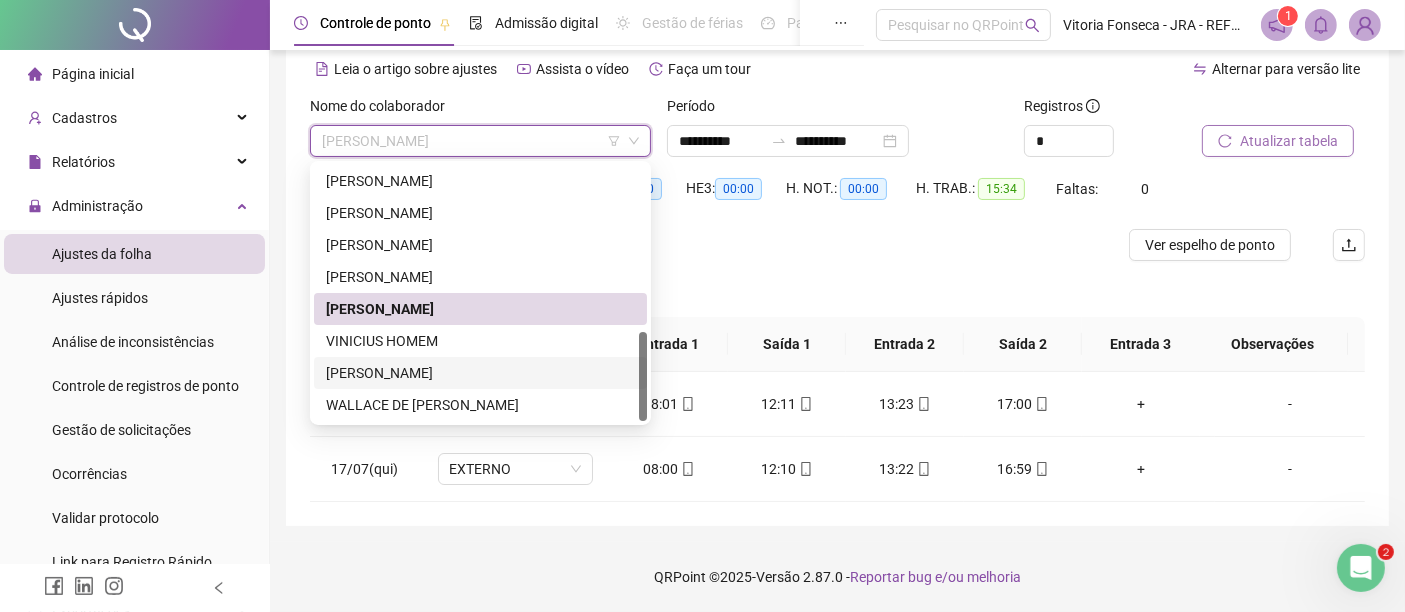 click on "[PERSON_NAME]" at bounding box center [480, 373] 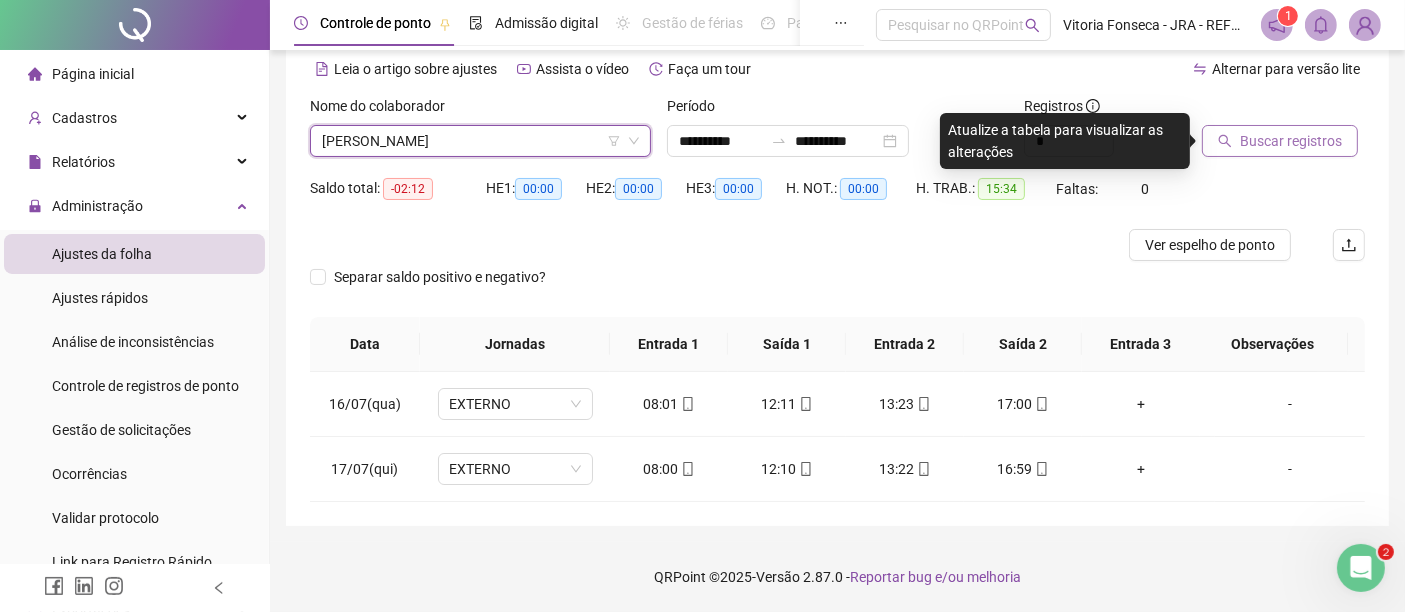 click on "Buscar registros" at bounding box center (1280, 141) 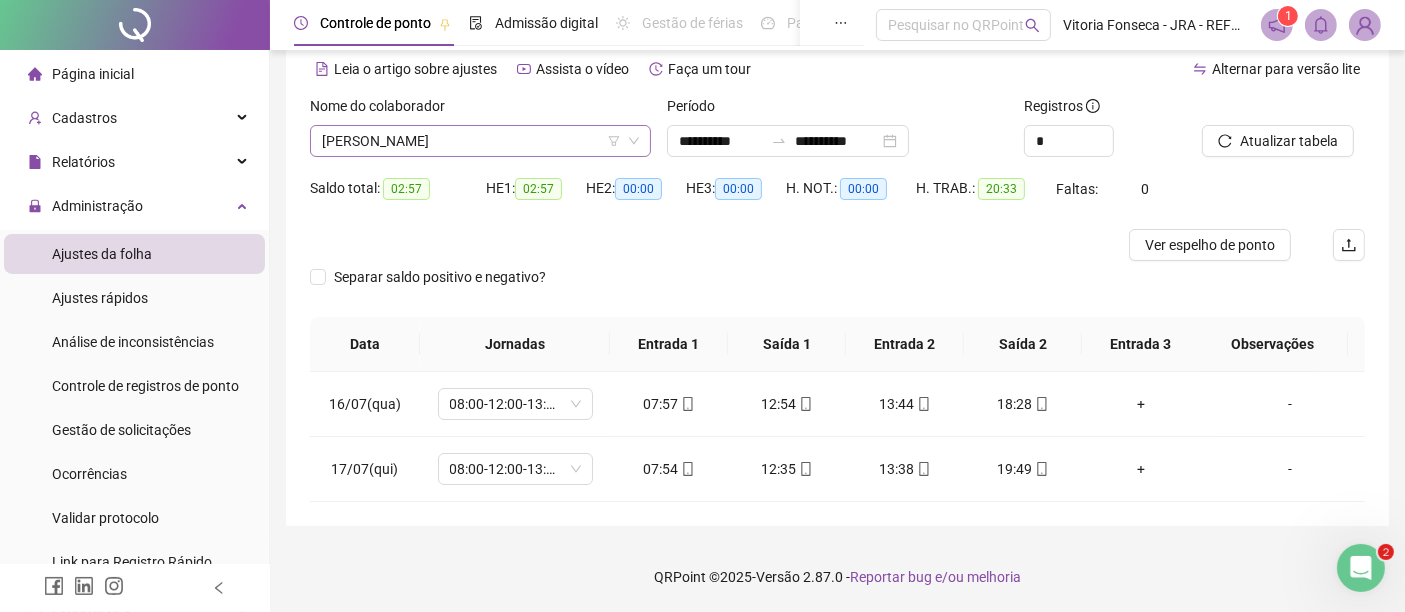 click on "[PERSON_NAME]" at bounding box center (480, 141) 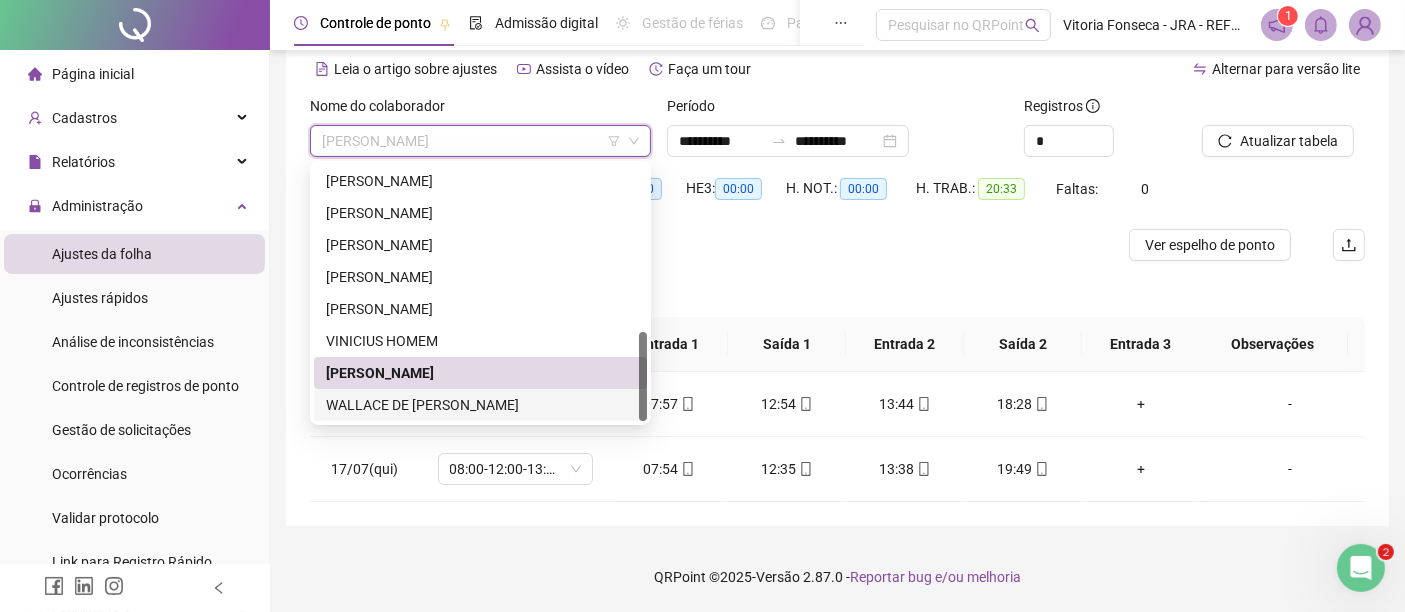 click on "WALLACE DE [PERSON_NAME]" at bounding box center (480, 405) 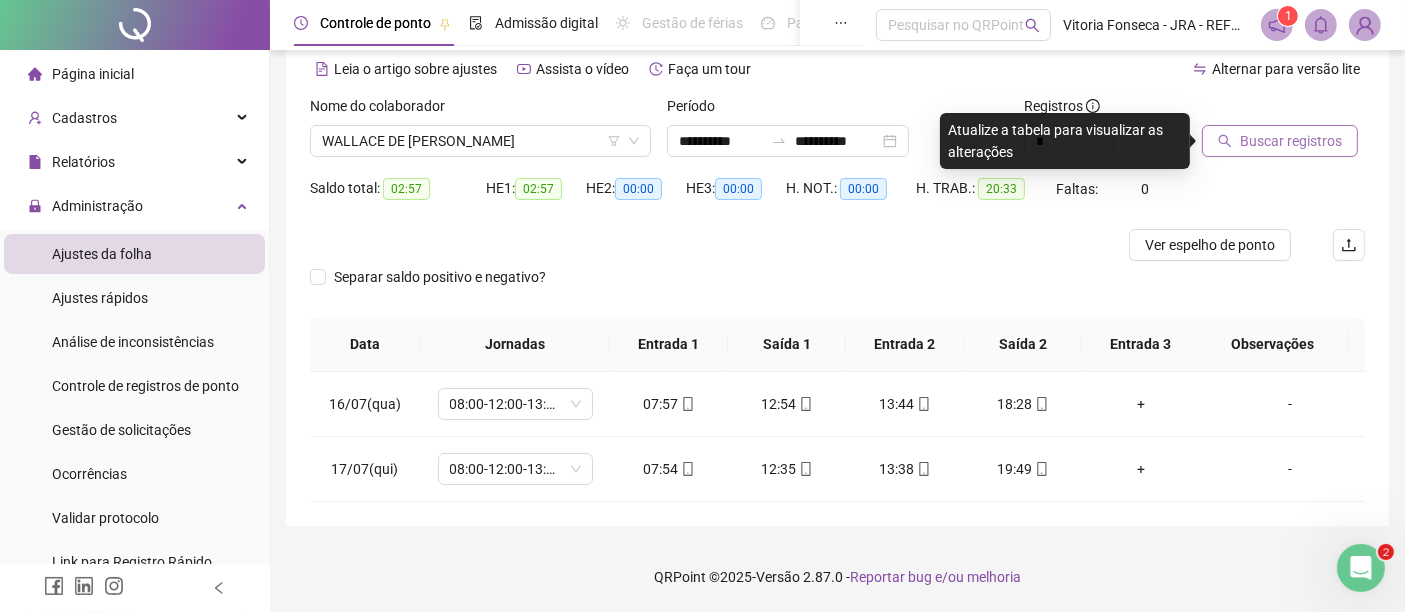 click on "Buscar registros" at bounding box center (1291, 141) 